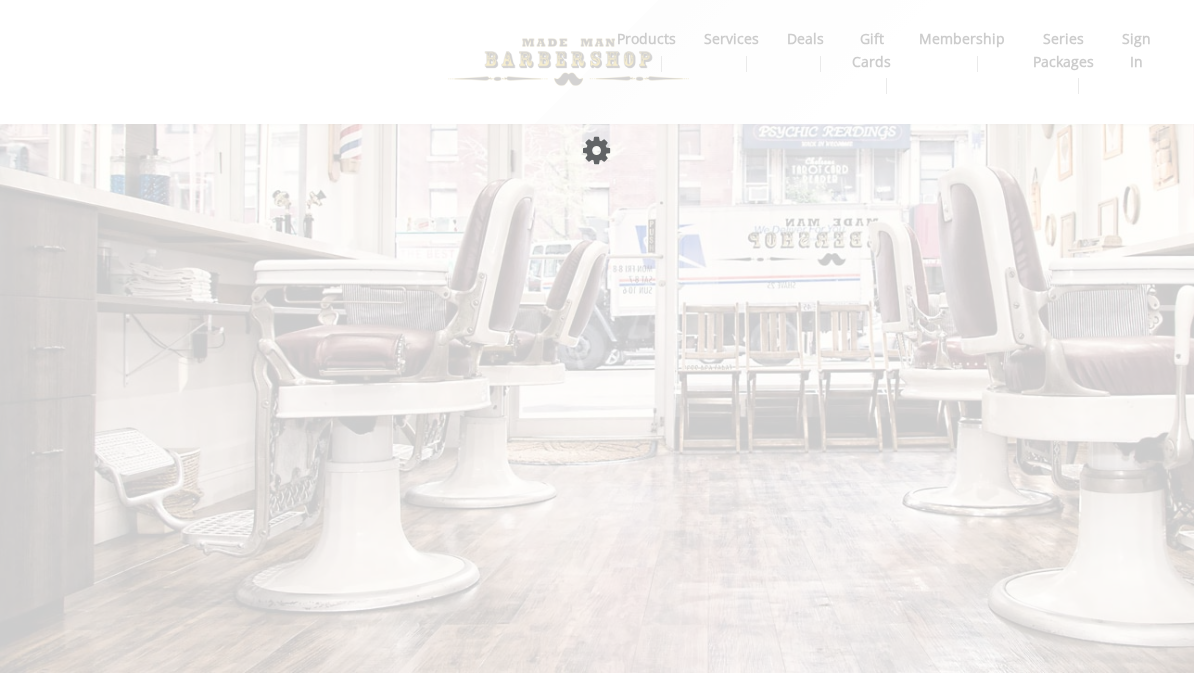 scroll, scrollTop: 0, scrollLeft: 0, axis: both 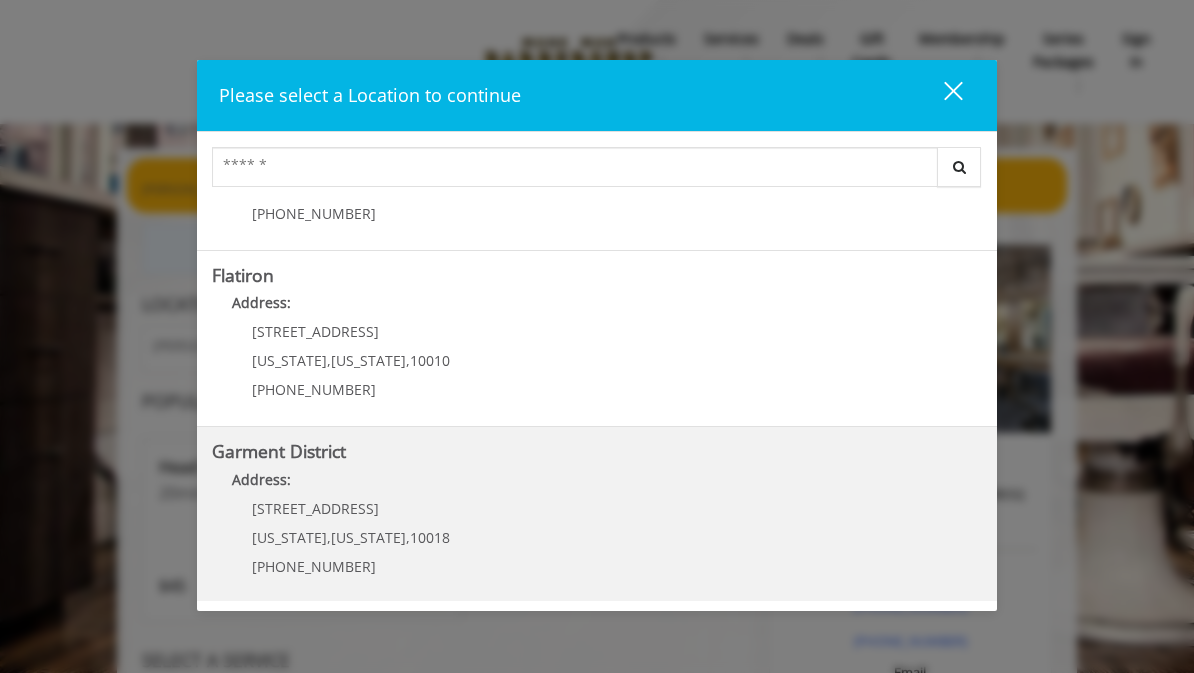 click on "Garment District Address: [STREET_ADDRESS][US_STATE][US_STATE] (212) 997-4247" at bounding box center (597, 515) 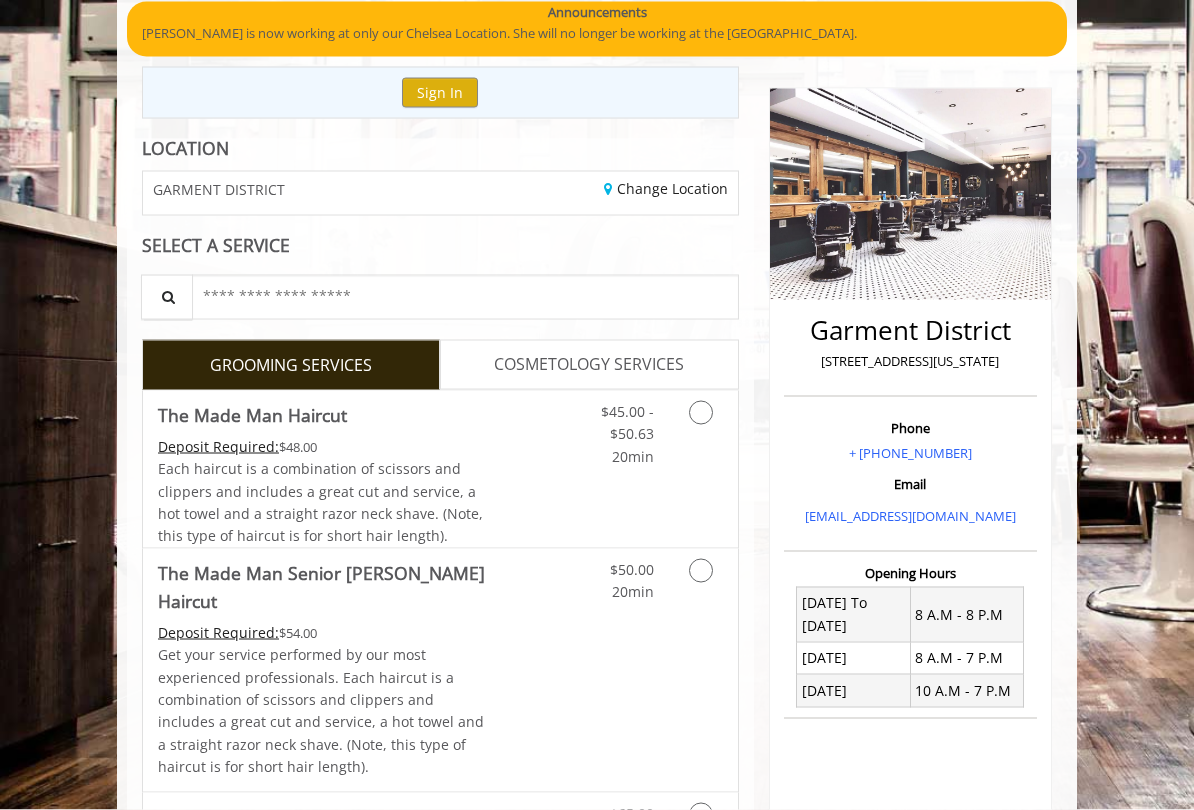 scroll, scrollTop: 158, scrollLeft: 0, axis: vertical 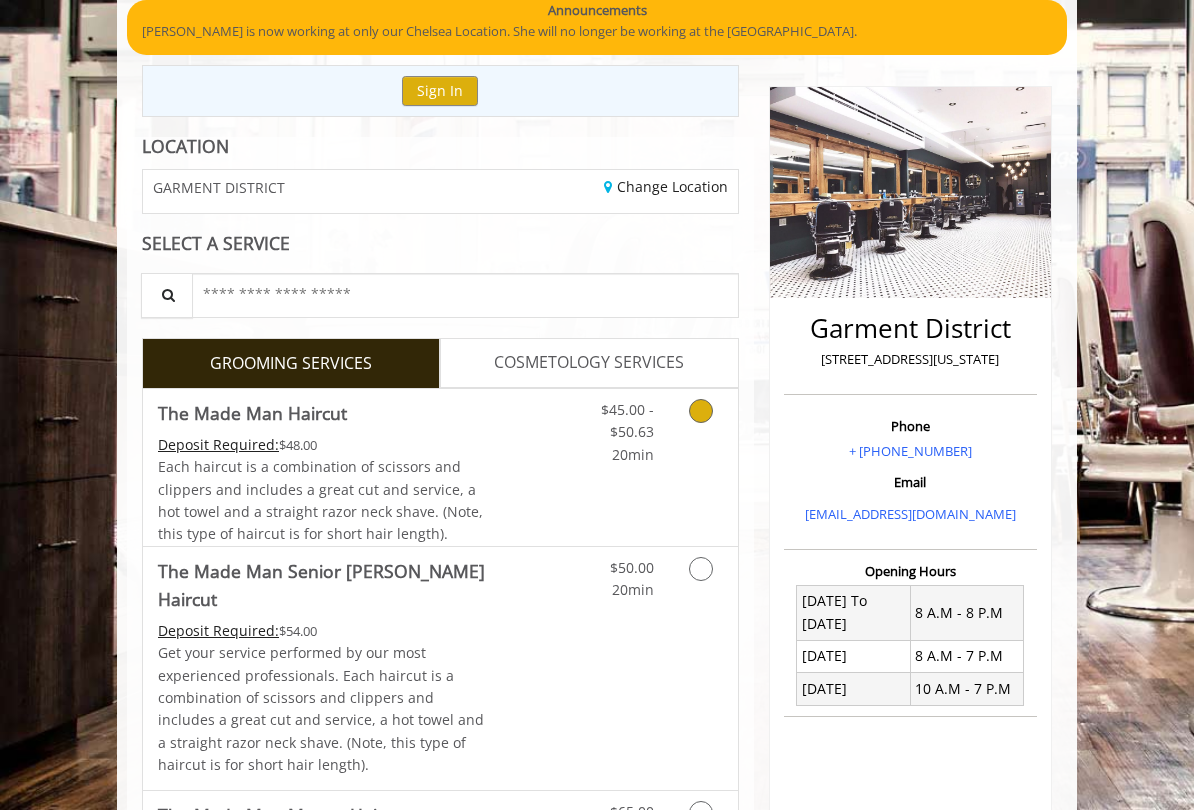 click at bounding box center (701, 411) 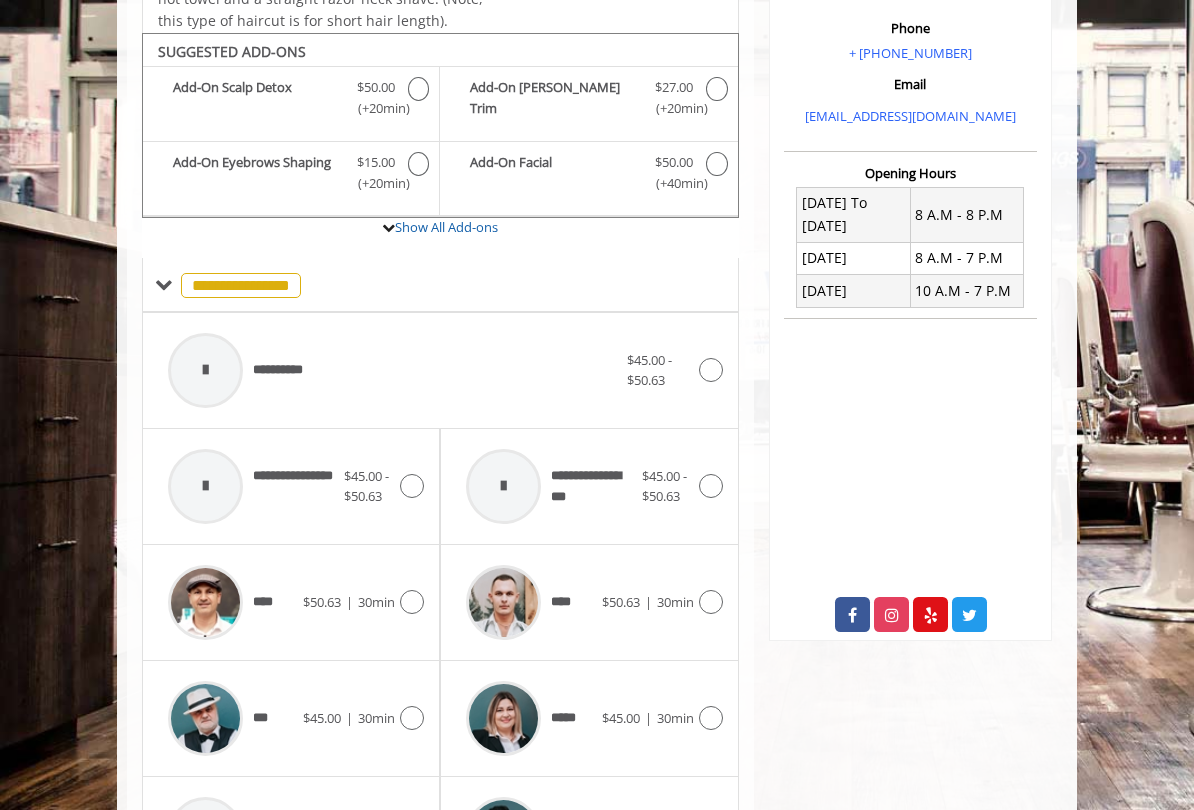 scroll, scrollTop: 584, scrollLeft: 0, axis: vertical 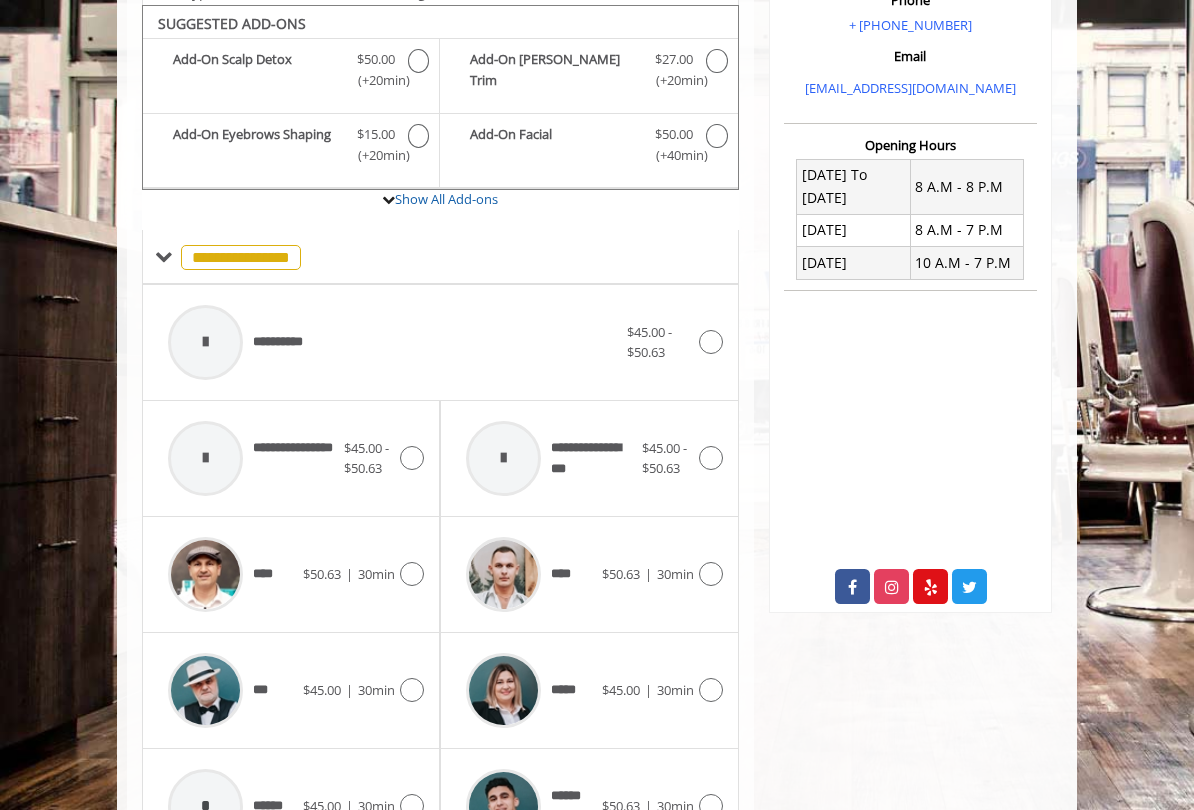click at bounding box center [711, 342] 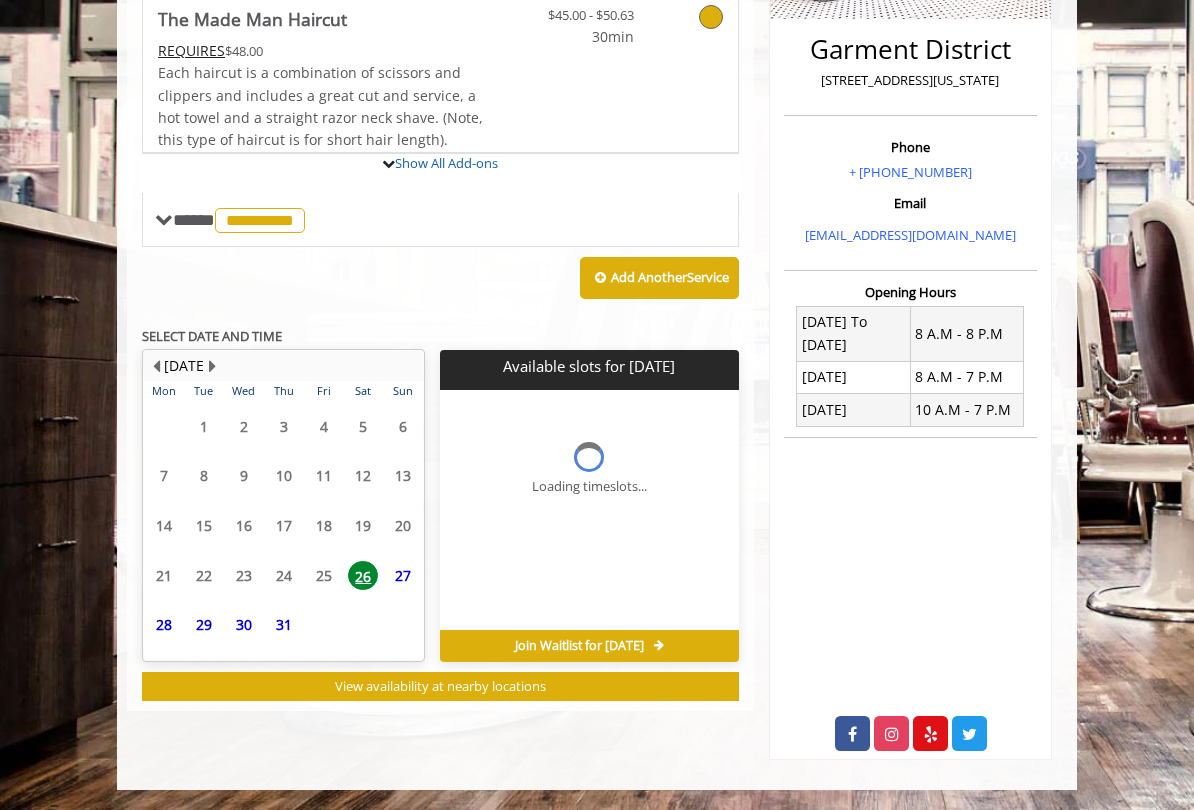 scroll, scrollTop: 429, scrollLeft: 0, axis: vertical 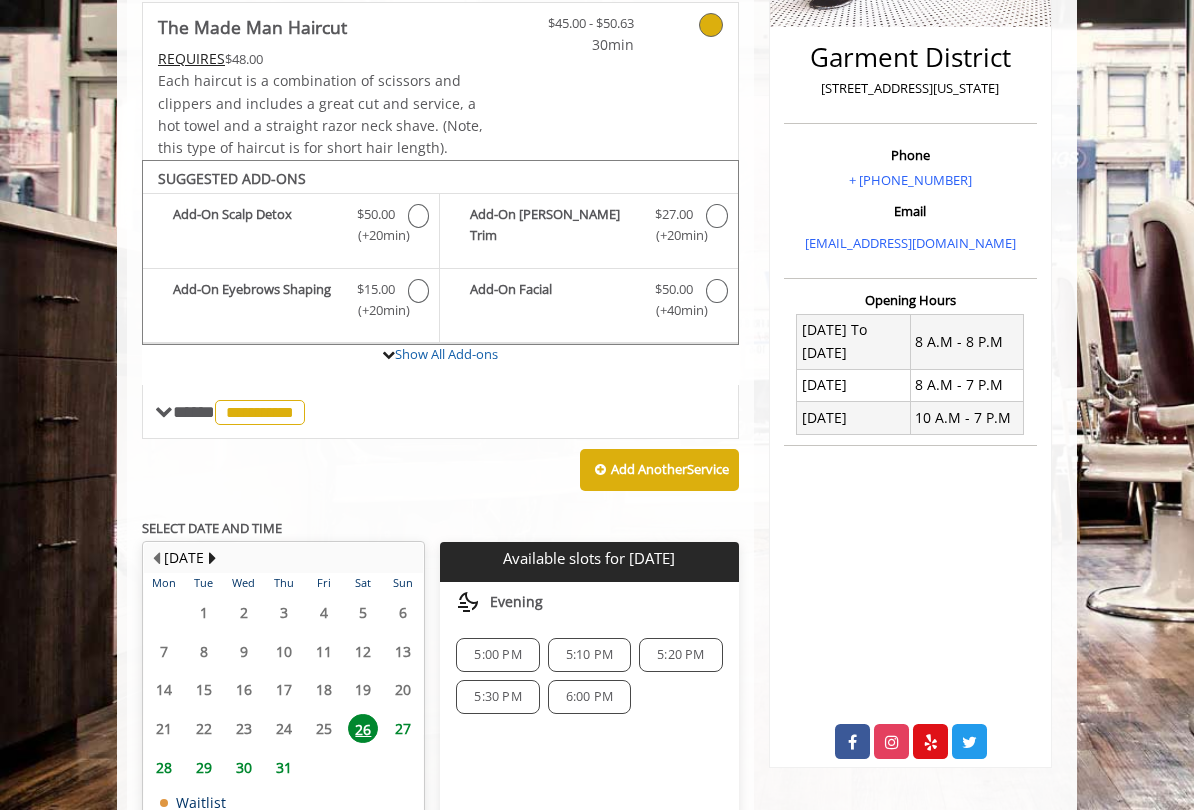 click on "5:00 PM" 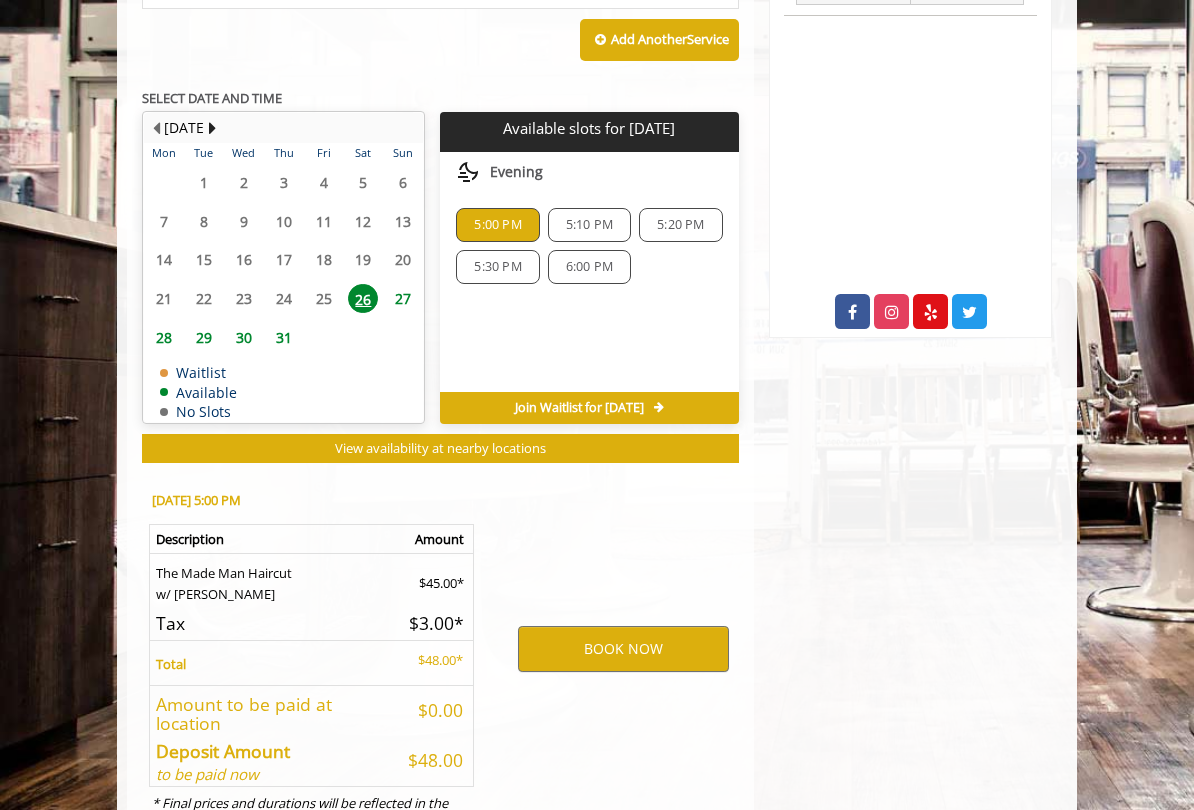 scroll, scrollTop: 926, scrollLeft: 0, axis: vertical 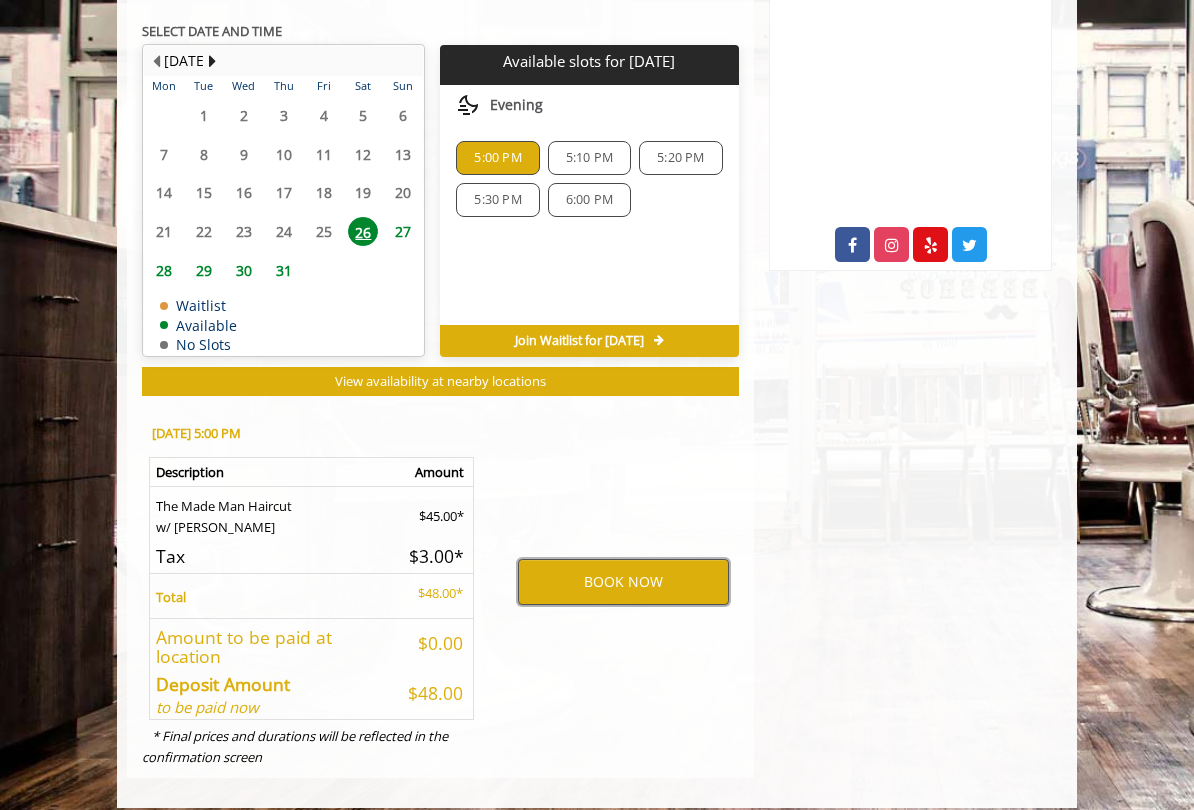 click on "BOOK NOW" at bounding box center (623, 582) 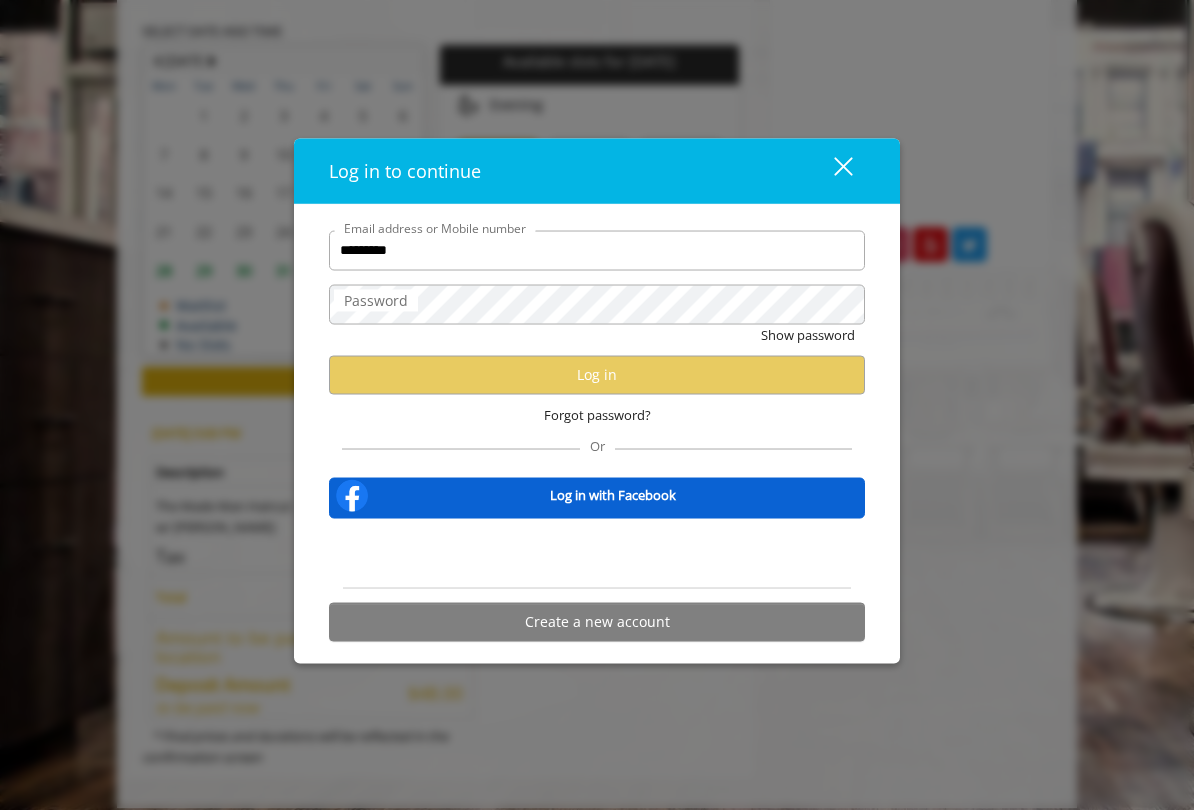type on "**********" 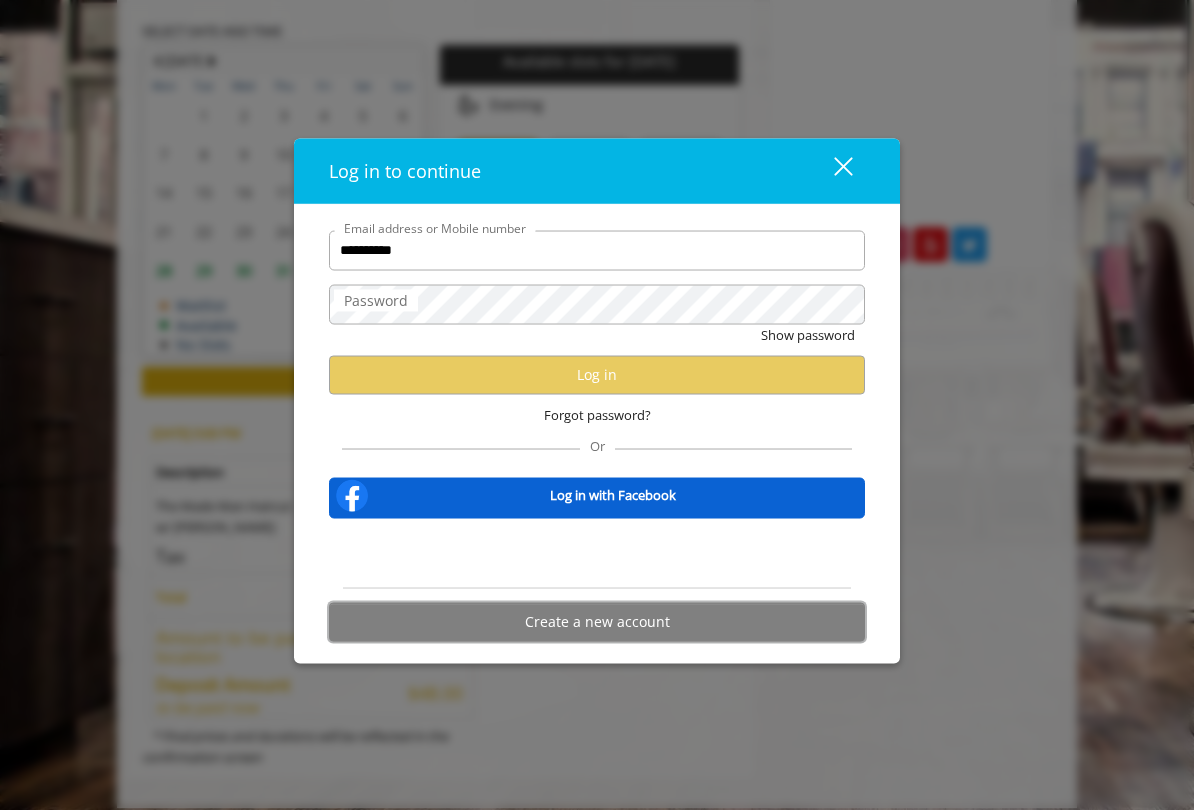 click on "Create a new account" at bounding box center (597, 621) 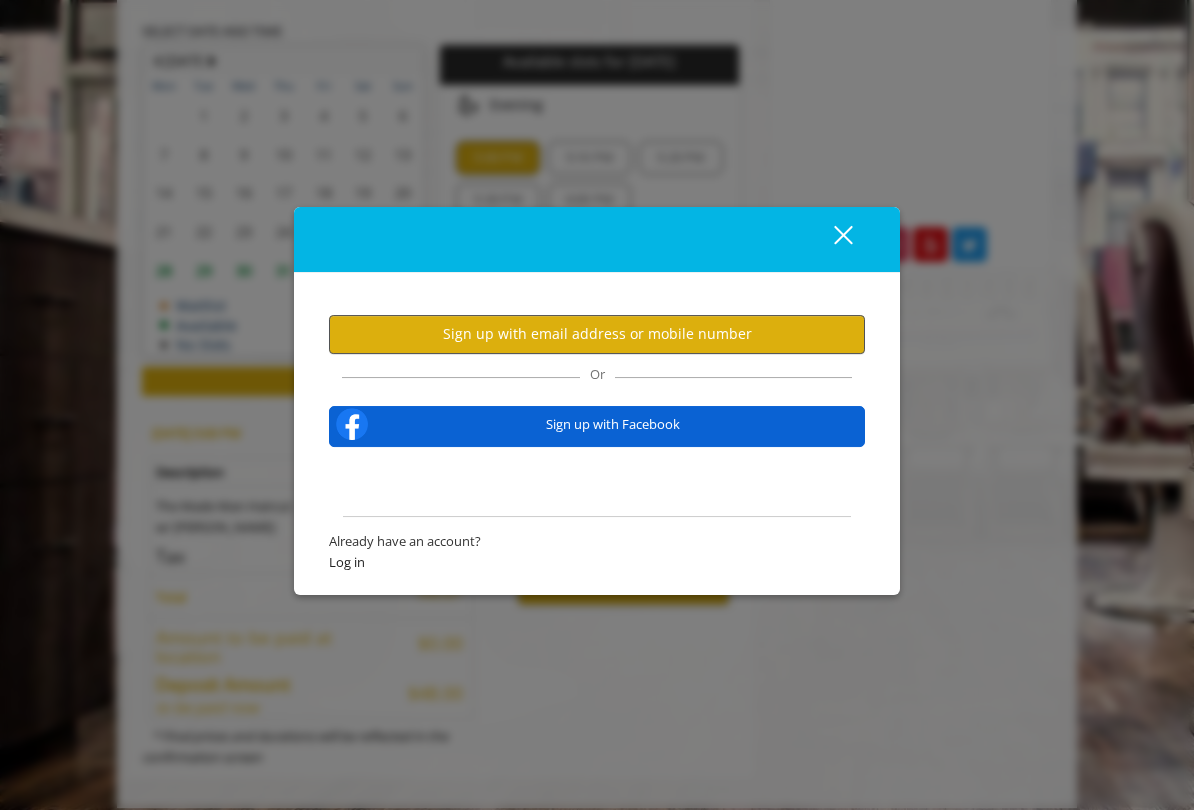 click on "Sign up with email address or mobile number" at bounding box center (597, 334) 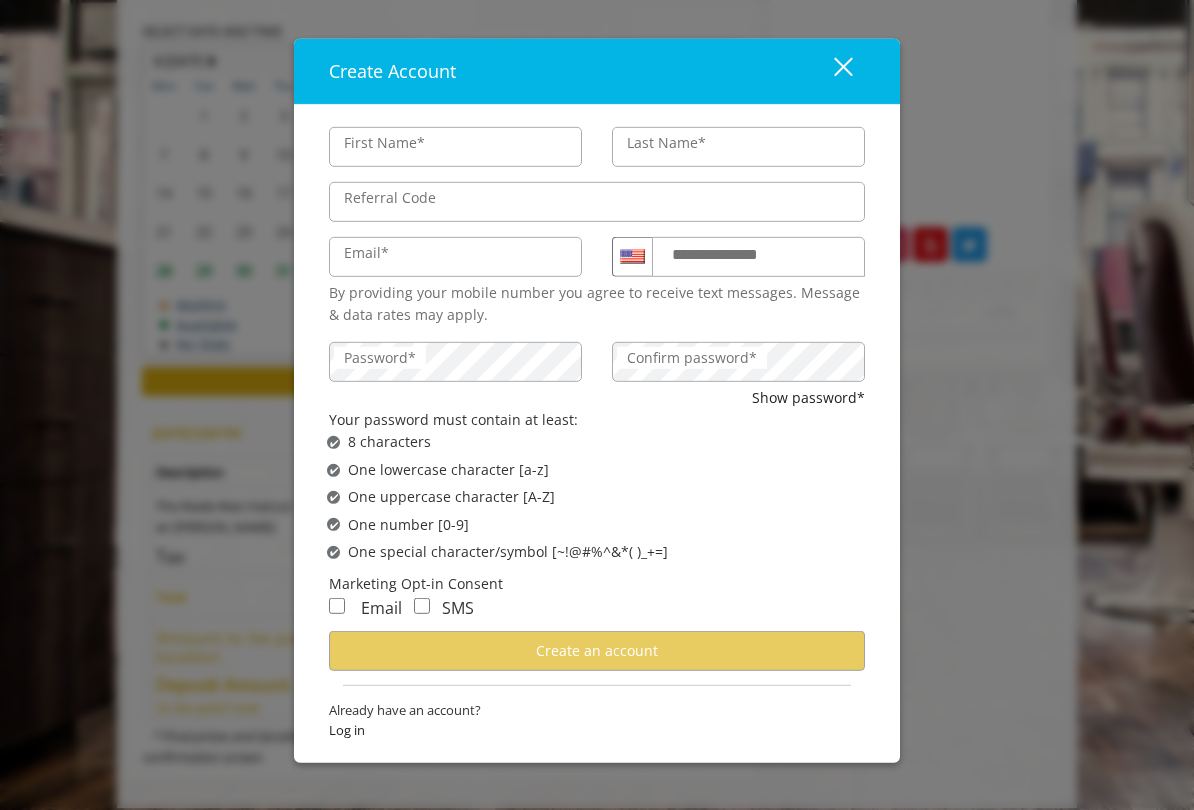 click on "First Name*" at bounding box center [455, 147] 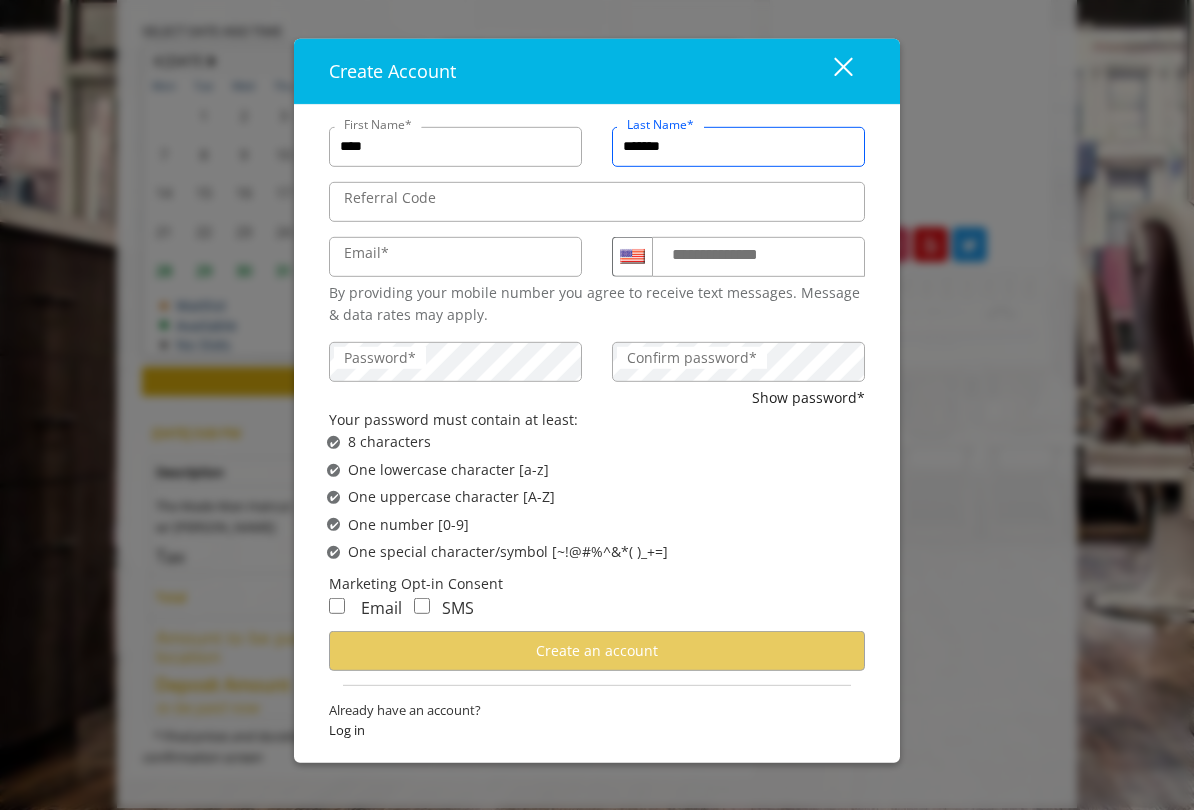 type on "*******" 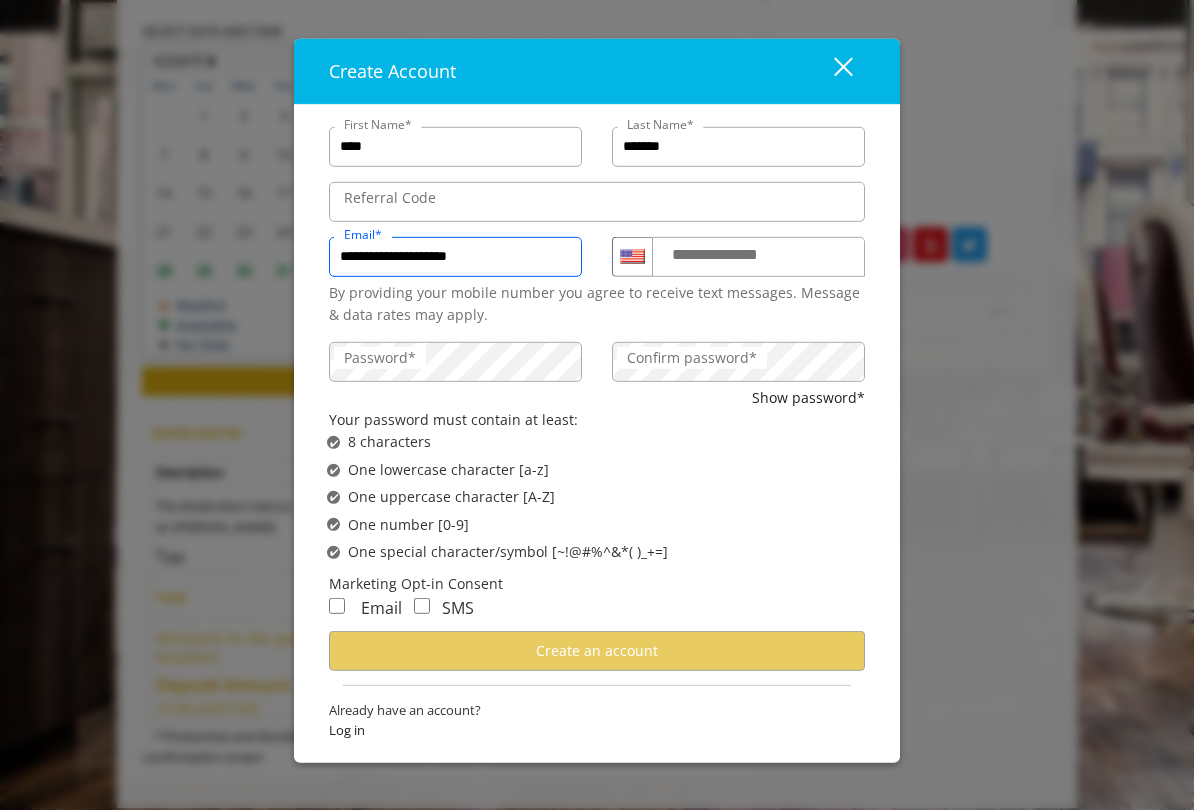type on "**********" 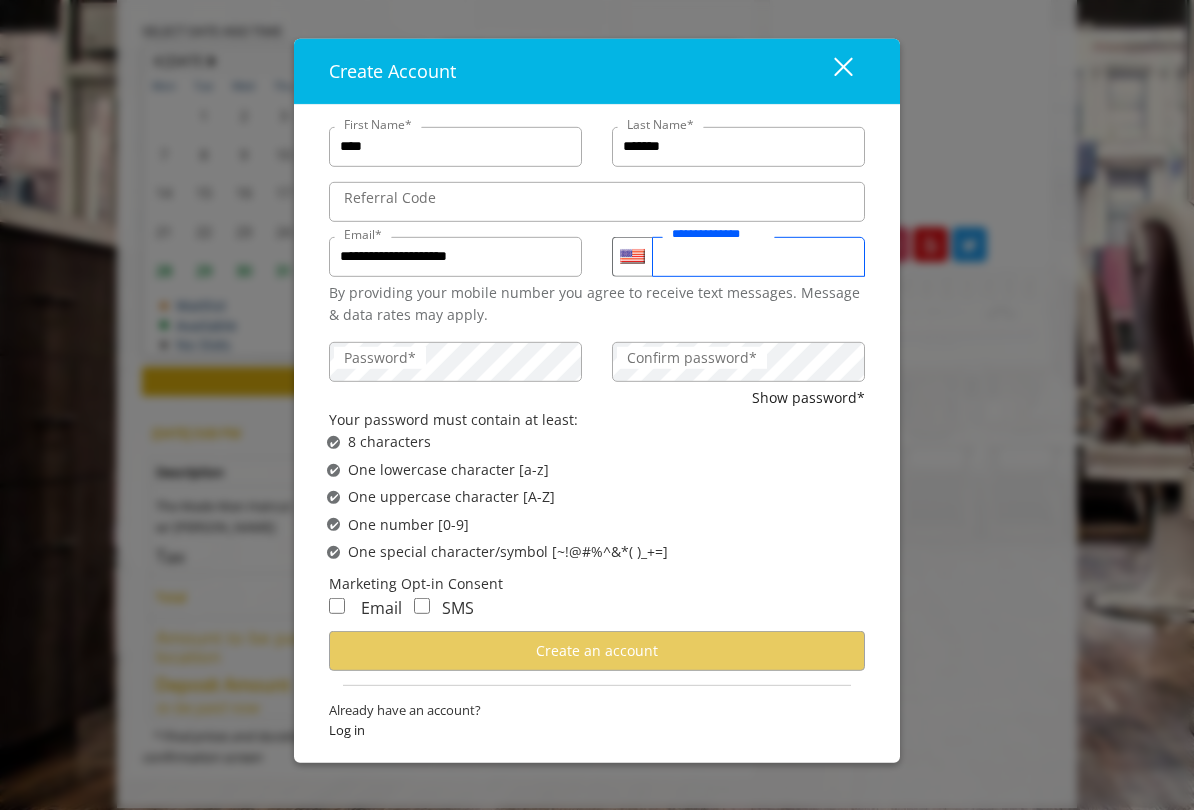 type on "**********" 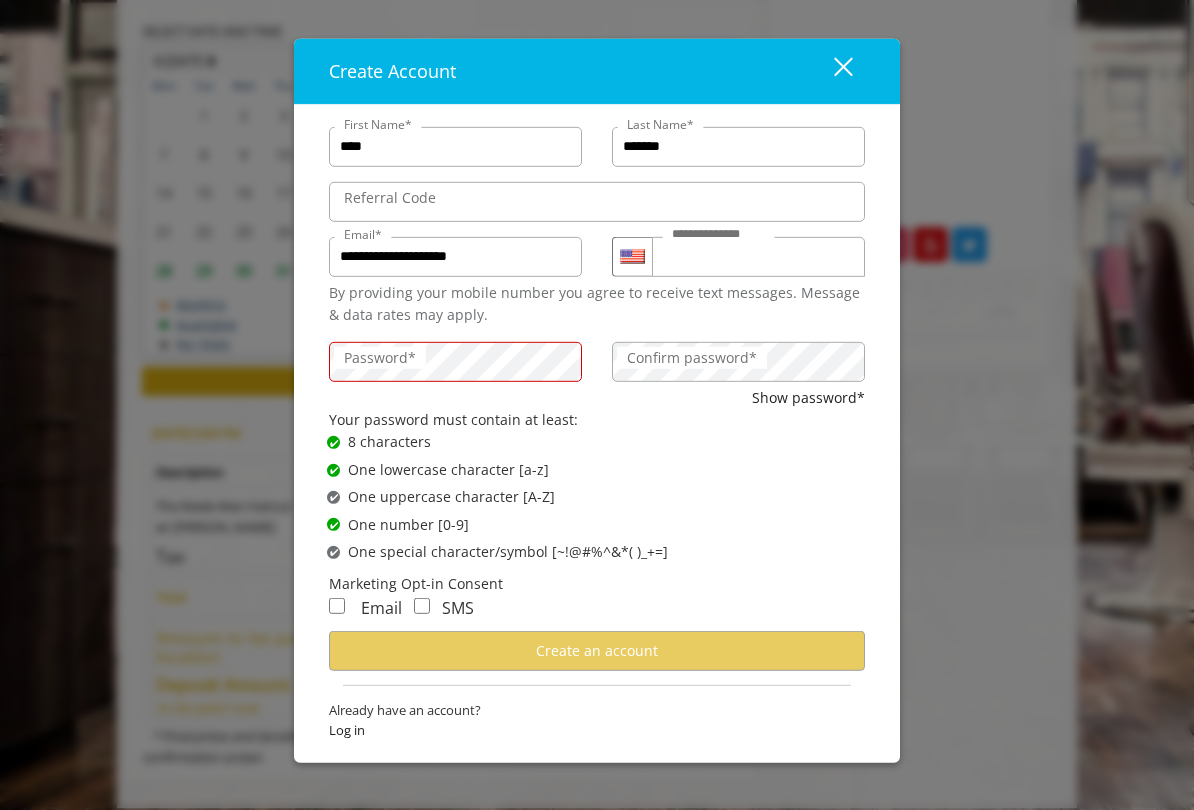 click on "Confirm password*" at bounding box center [738, 362] 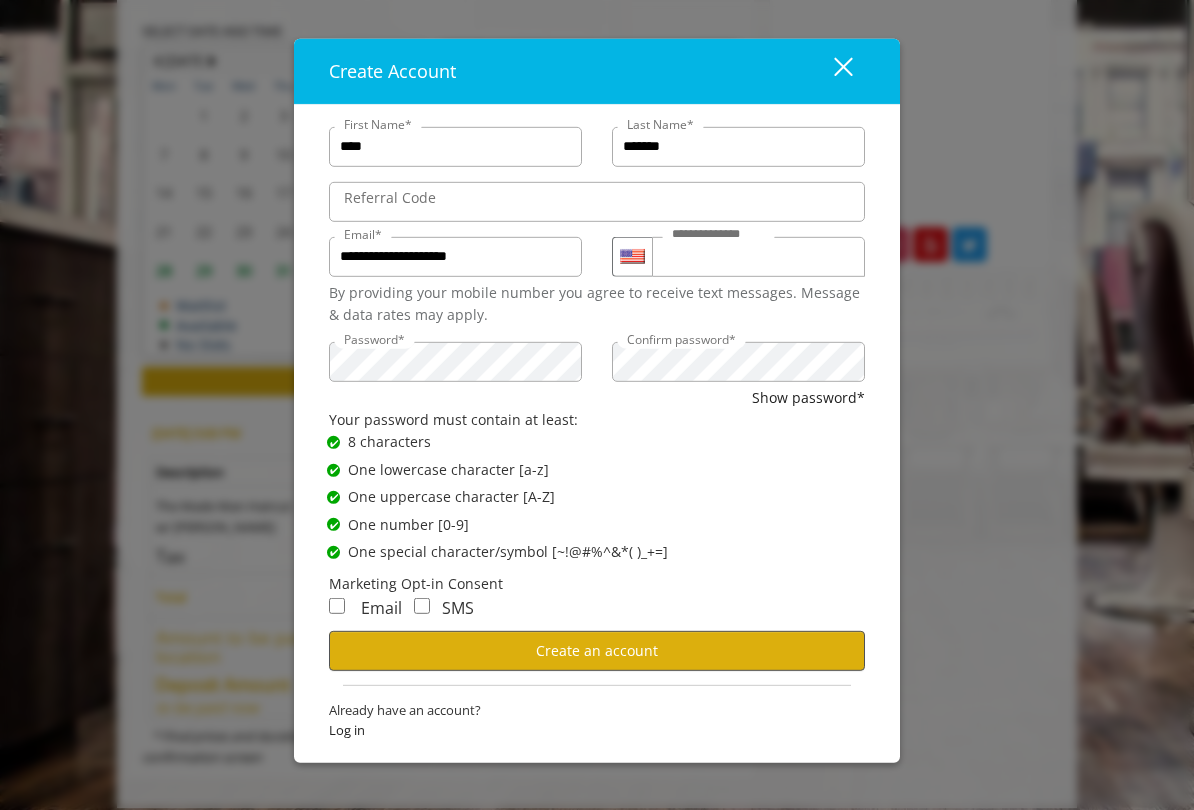click on "Create an account" at bounding box center (597, 650) 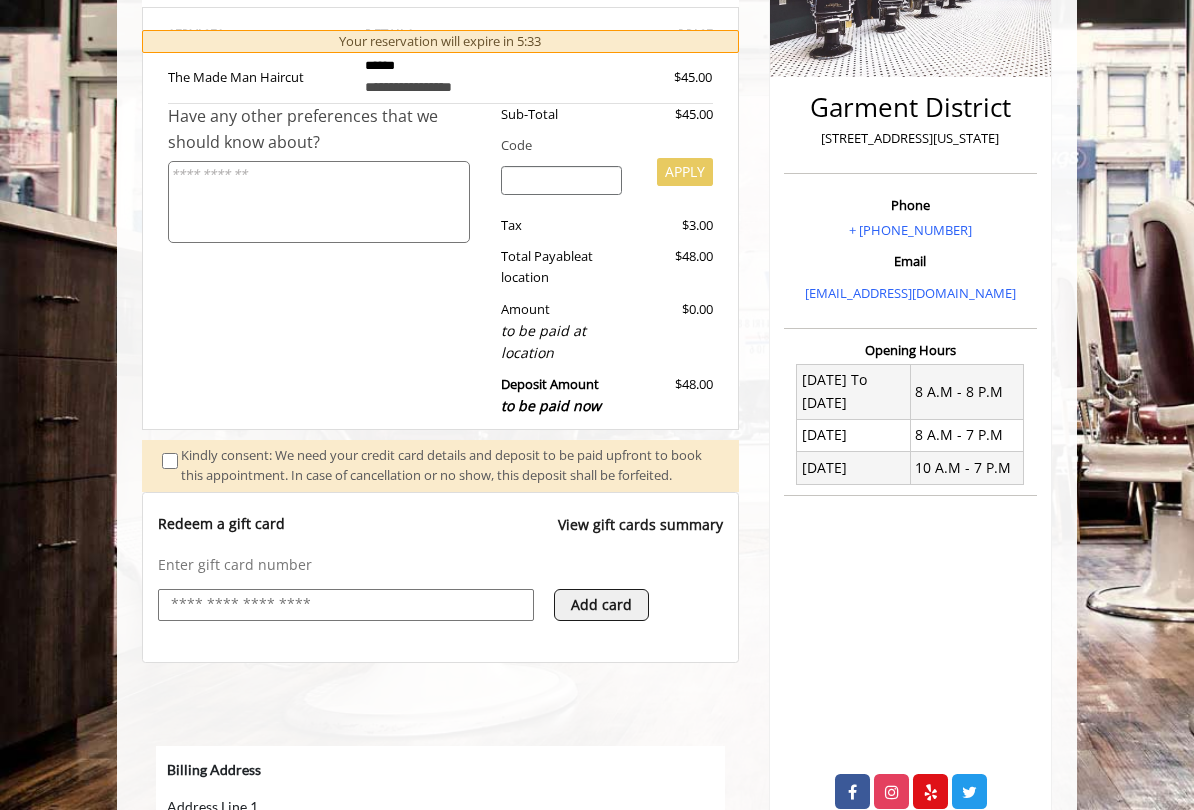 scroll, scrollTop: 0, scrollLeft: 0, axis: both 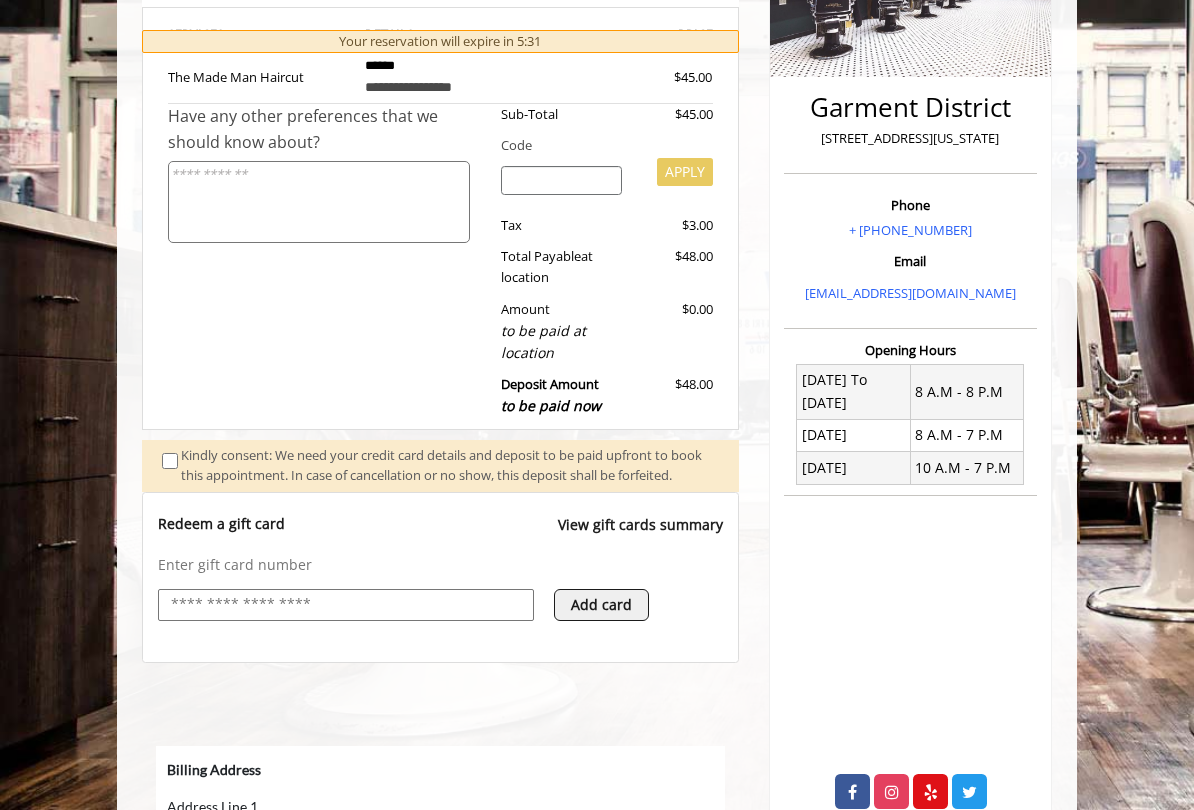 click at bounding box center (346, 605) 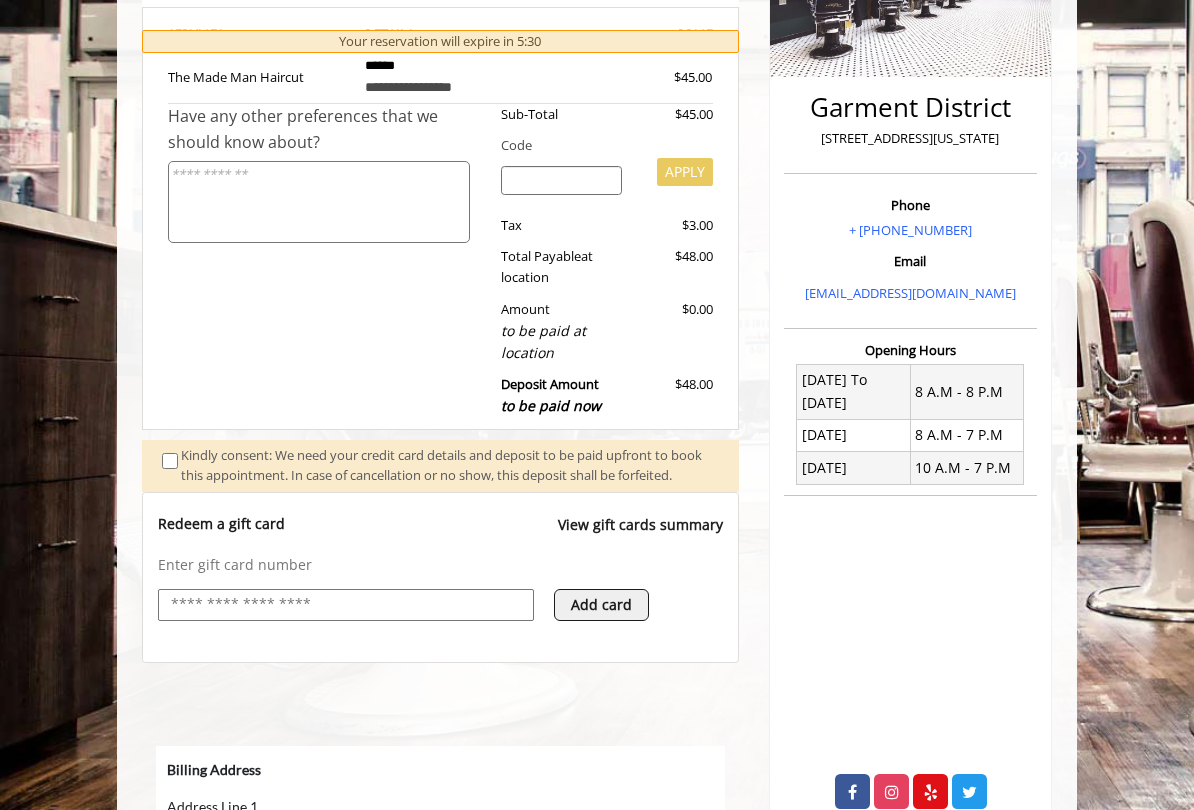 click at bounding box center [346, 605] 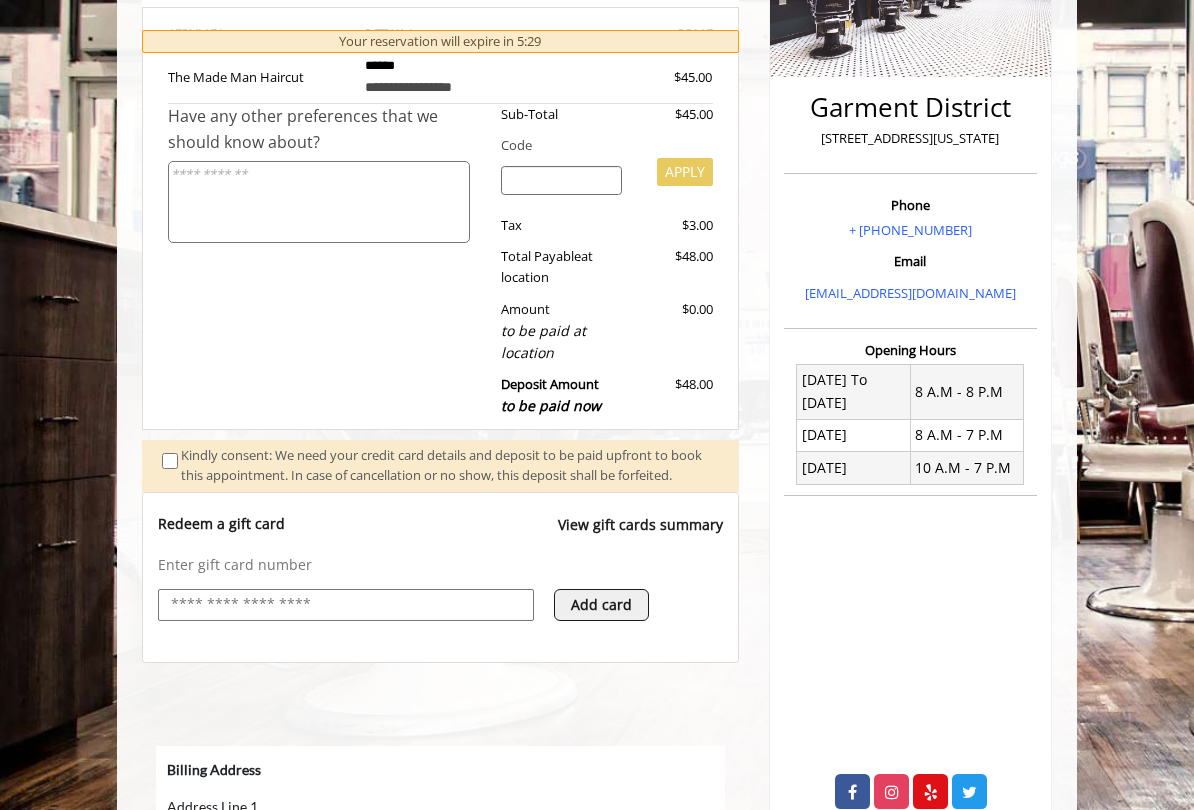 click at bounding box center (346, 605) 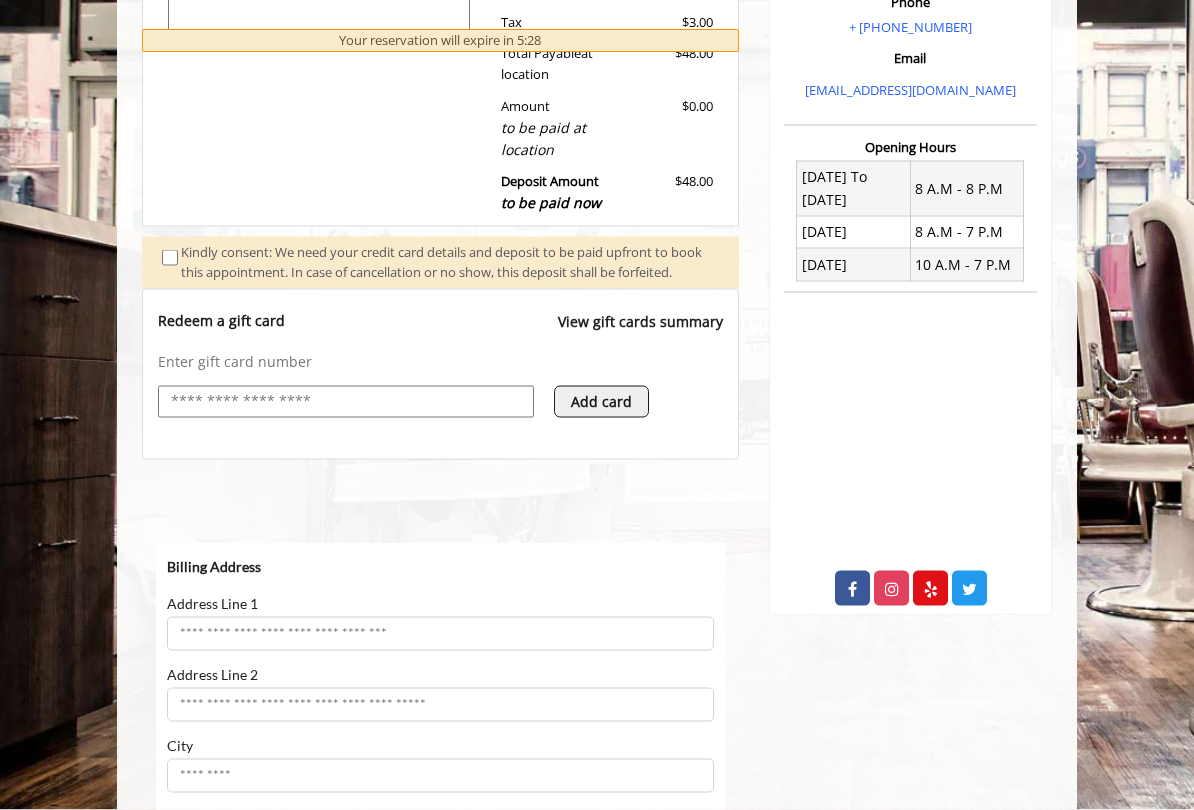 scroll, scrollTop: 583, scrollLeft: 0, axis: vertical 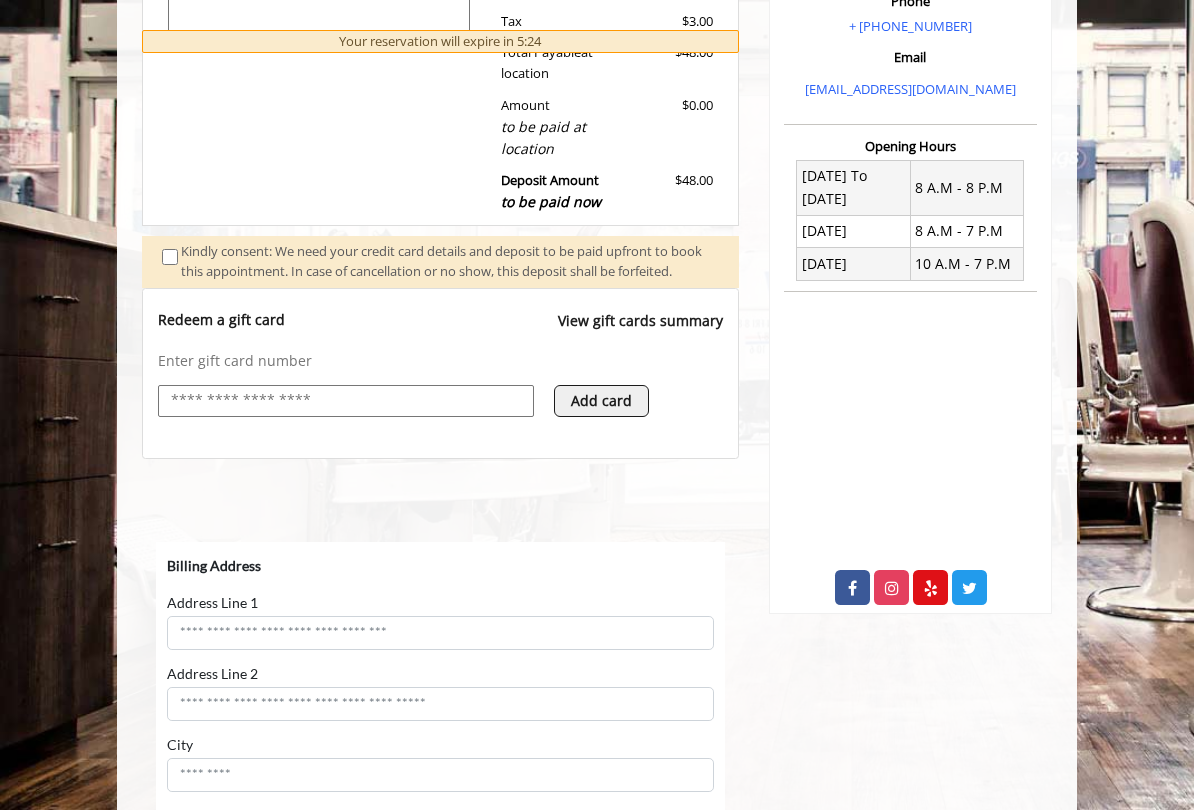 click 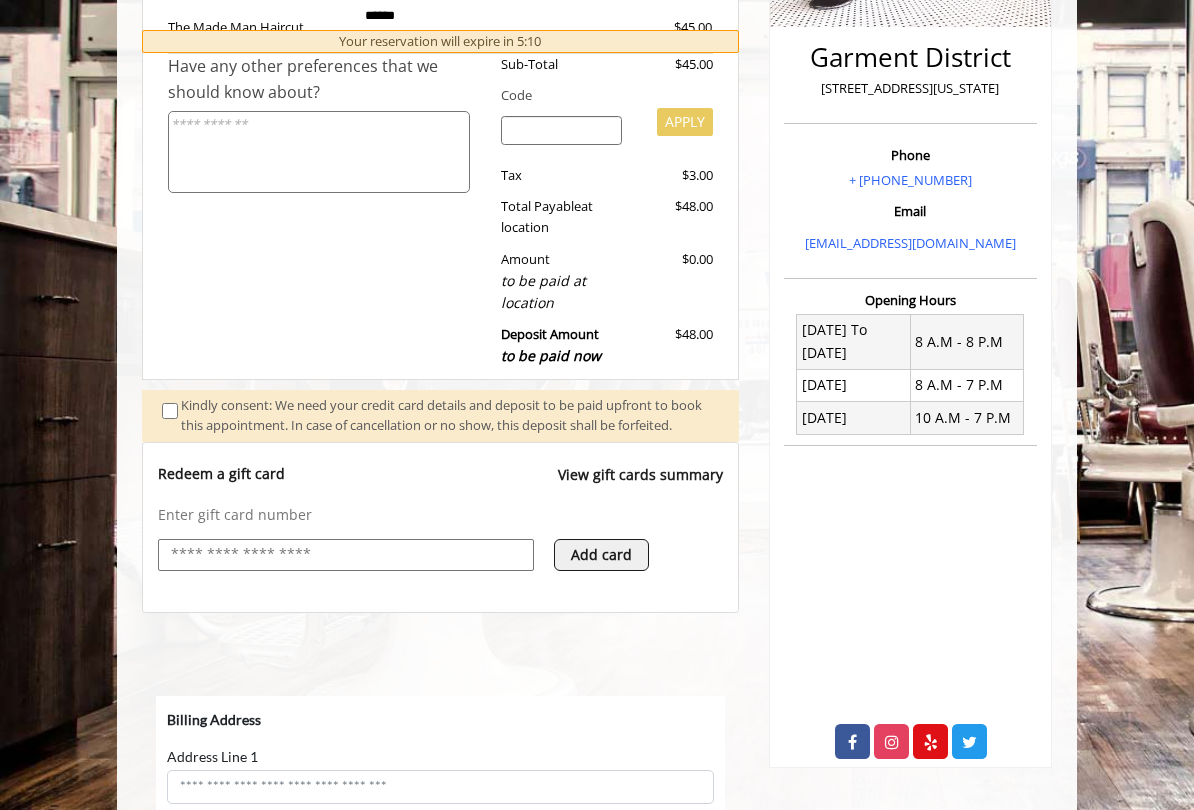 scroll, scrollTop: 0, scrollLeft: 0, axis: both 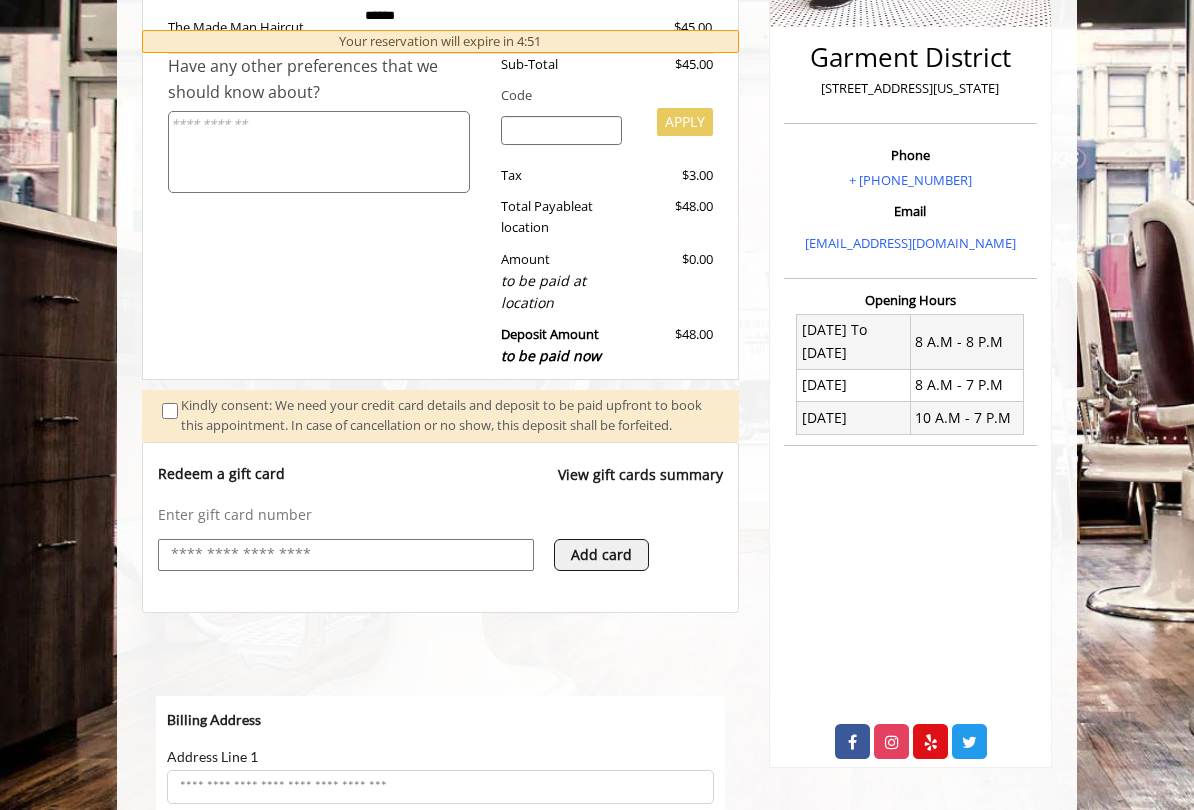 click at bounding box center [346, 555] 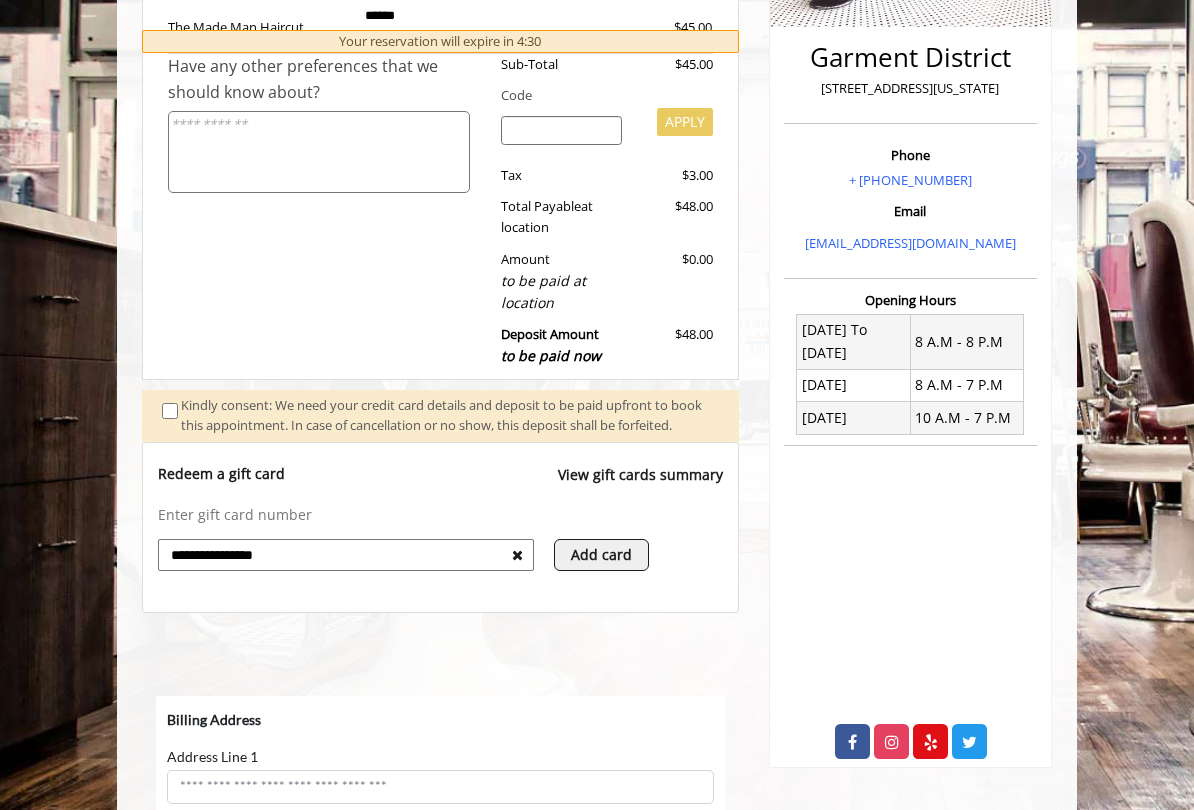type on "**********" 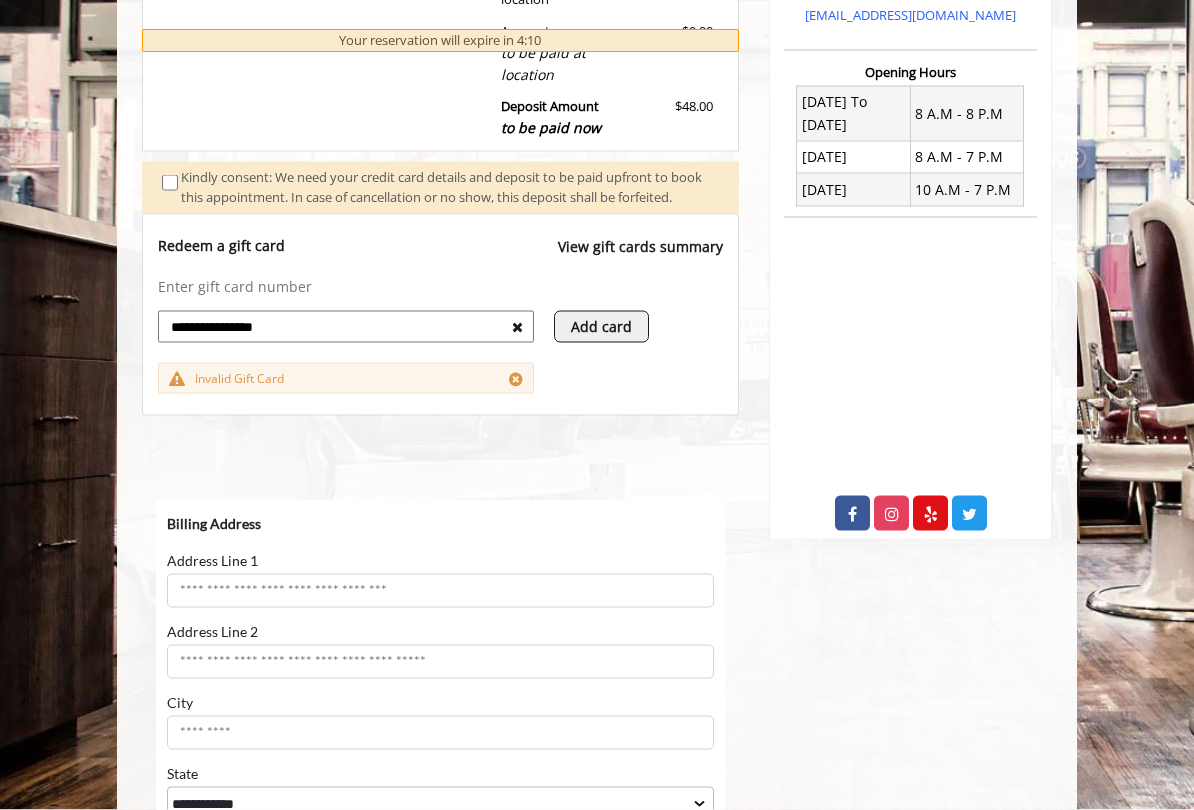 scroll, scrollTop: 671, scrollLeft: 0, axis: vertical 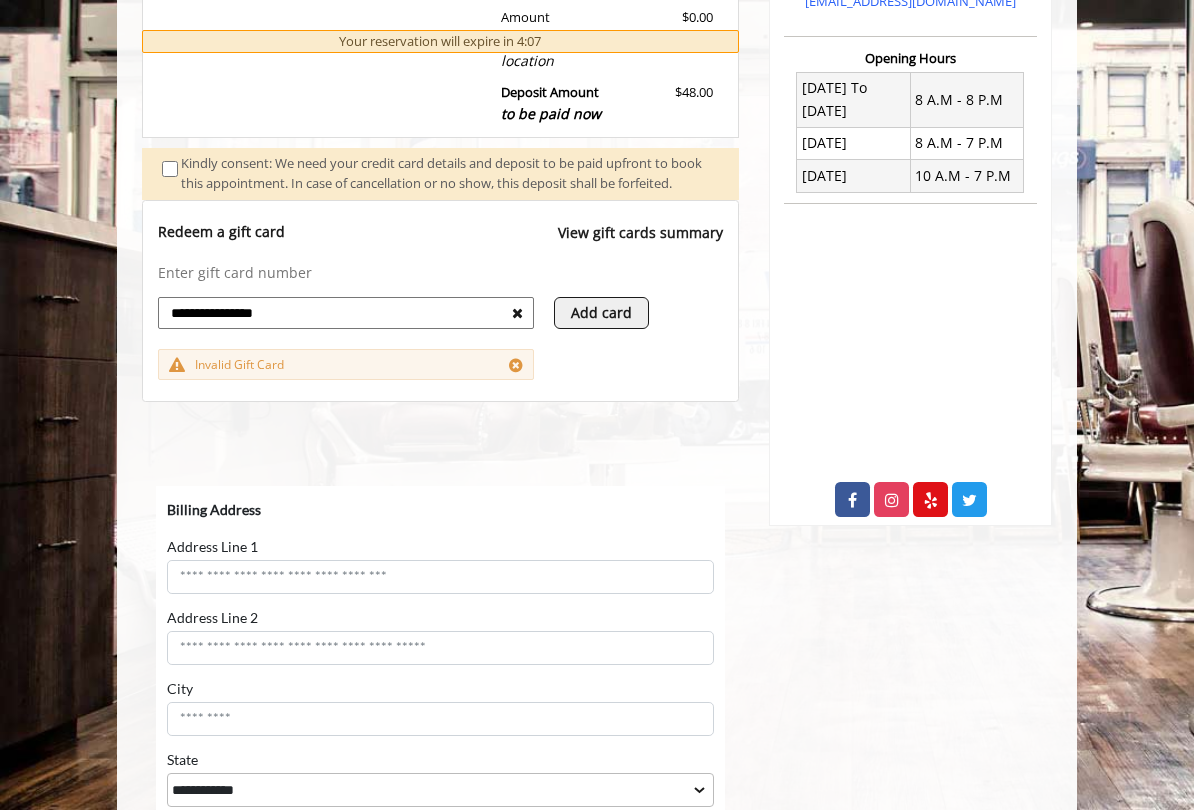 click at bounding box center [517, 313] 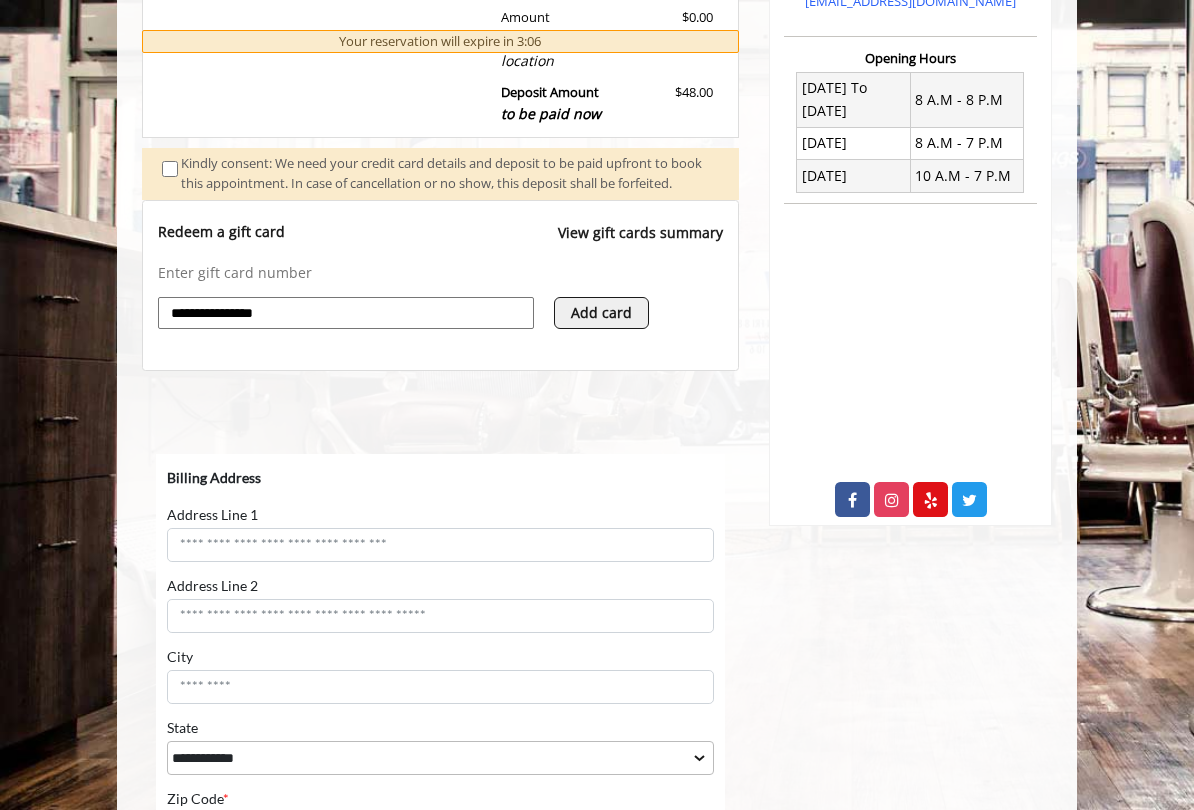 type 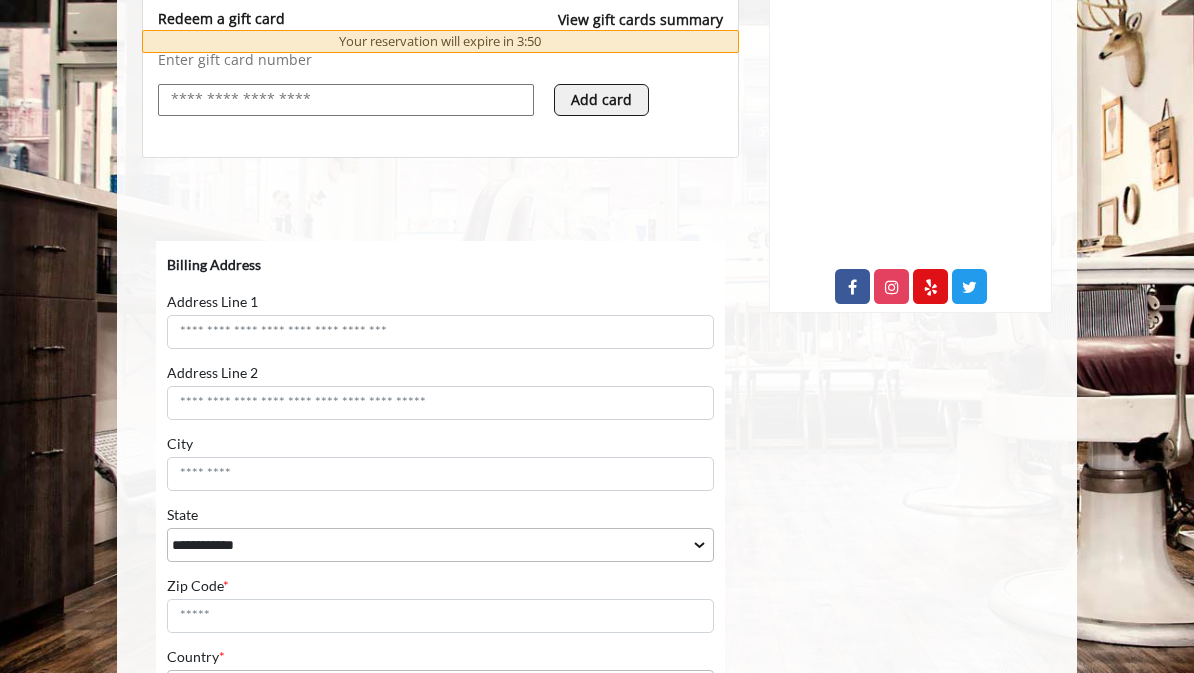 scroll, scrollTop: 821, scrollLeft: 0, axis: vertical 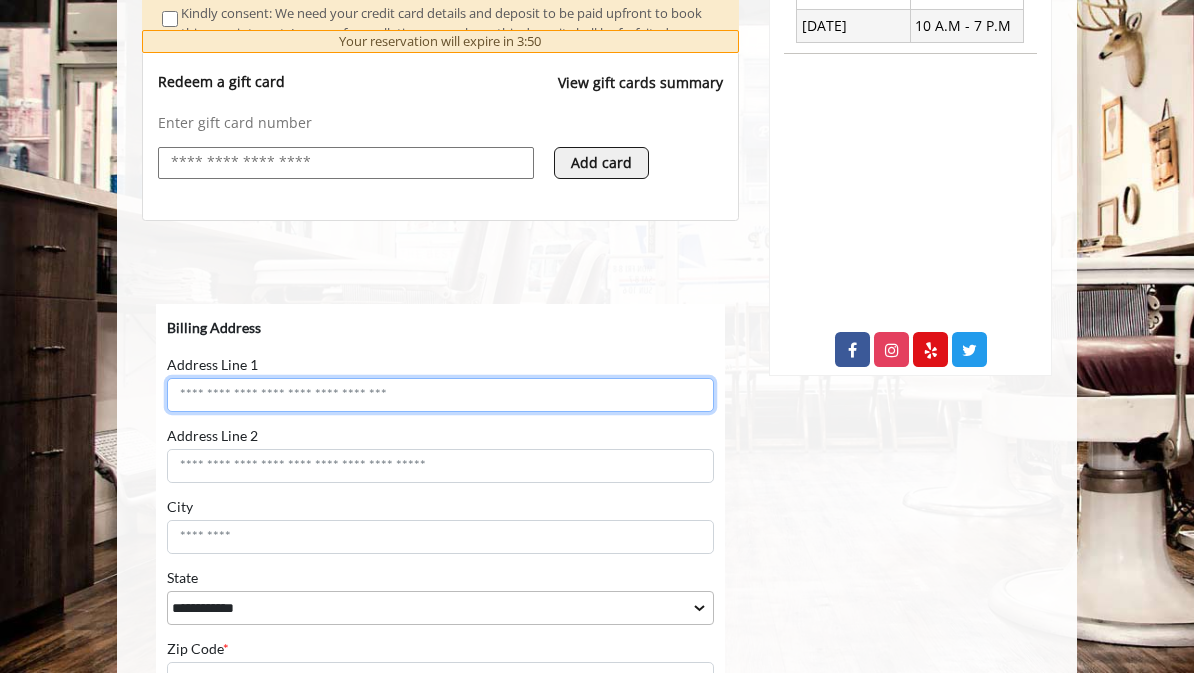 click on "Address Line 1" at bounding box center [440, 395] 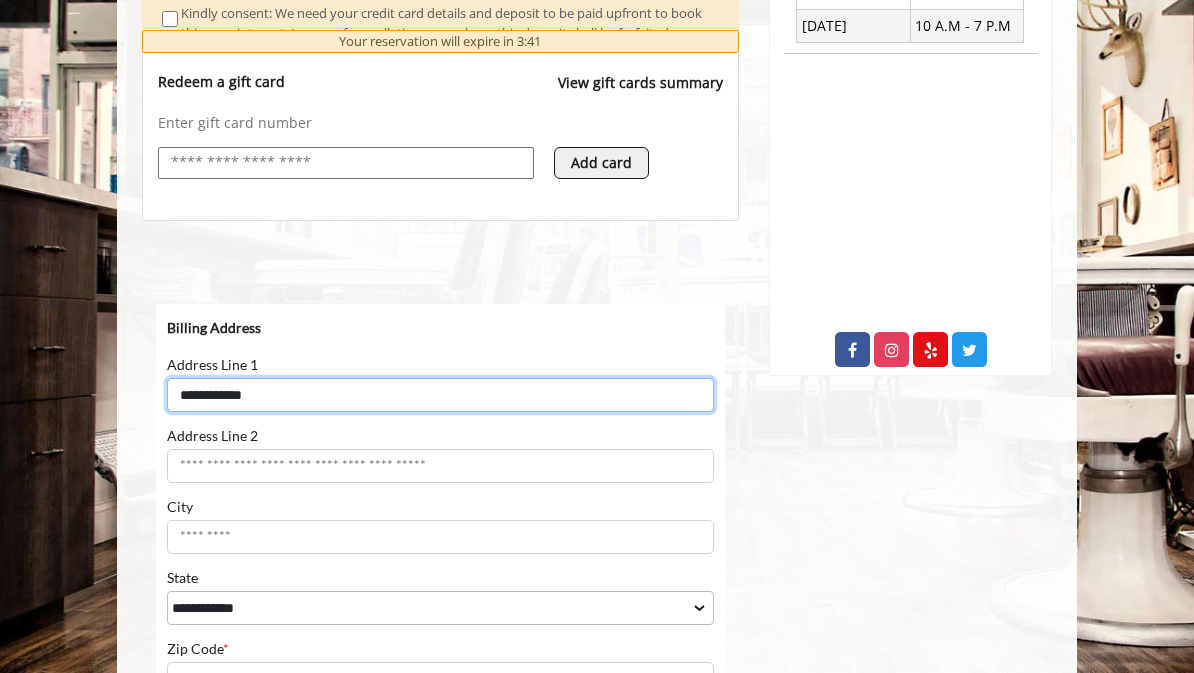 type on "**********" 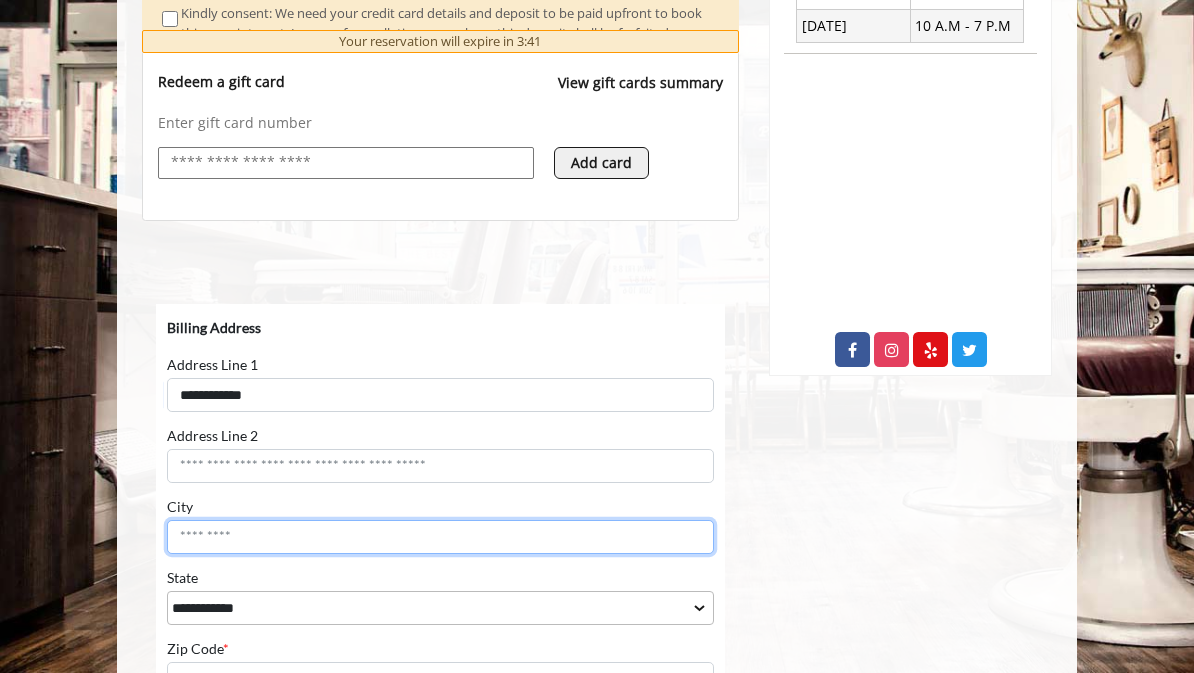 click on "City" at bounding box center [440, 537] 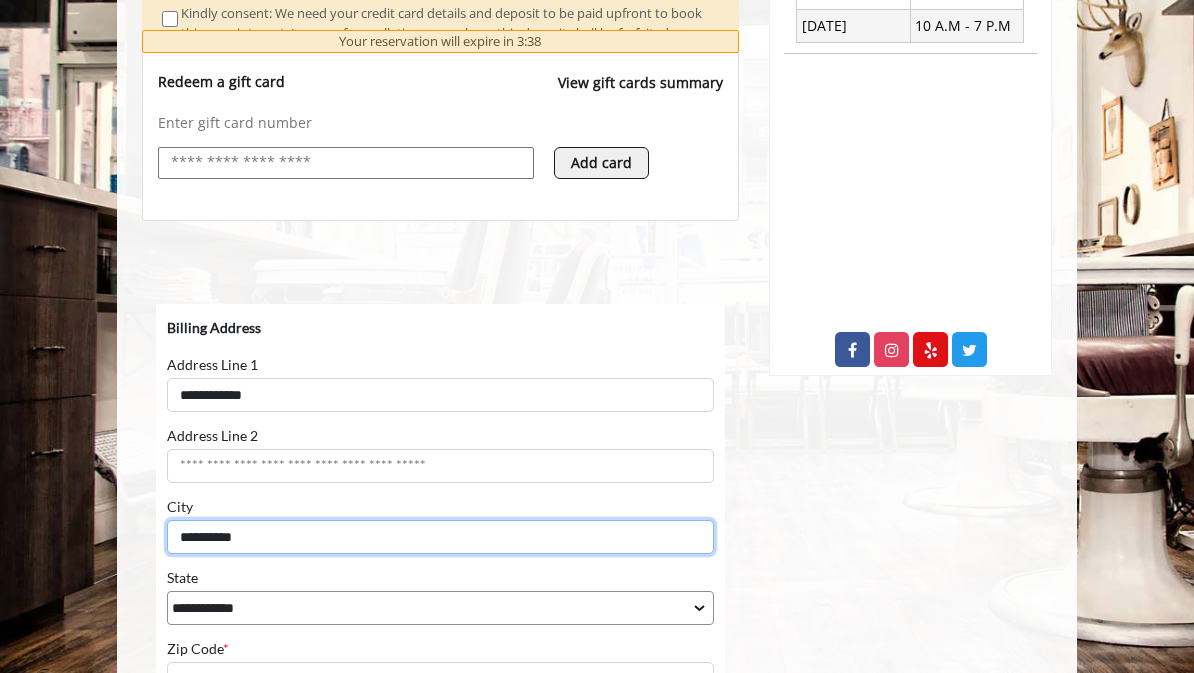 type on "**********" 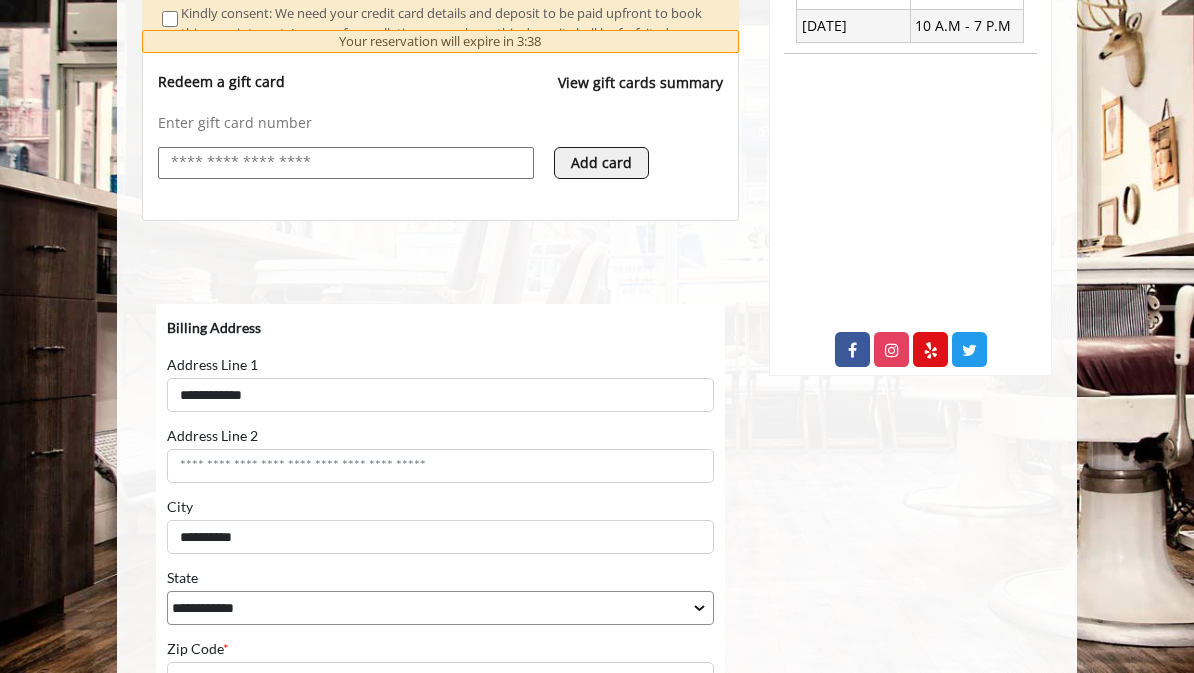 click on "**********" at bounding box center [440, 608] 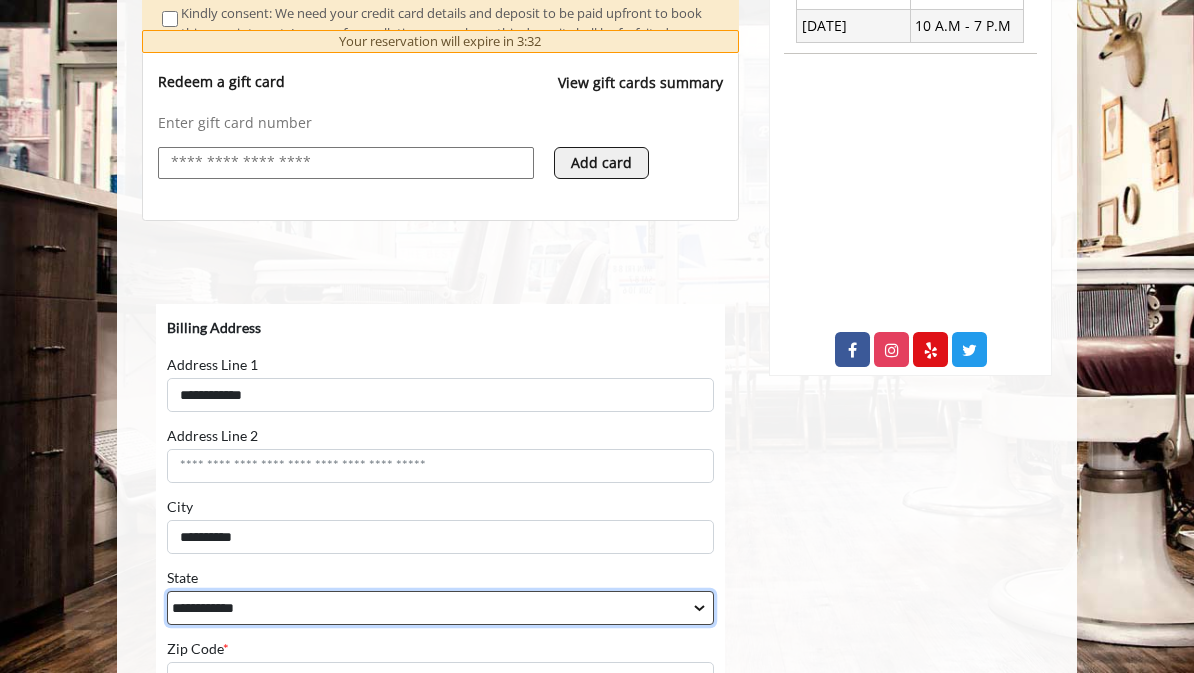 select on "**" 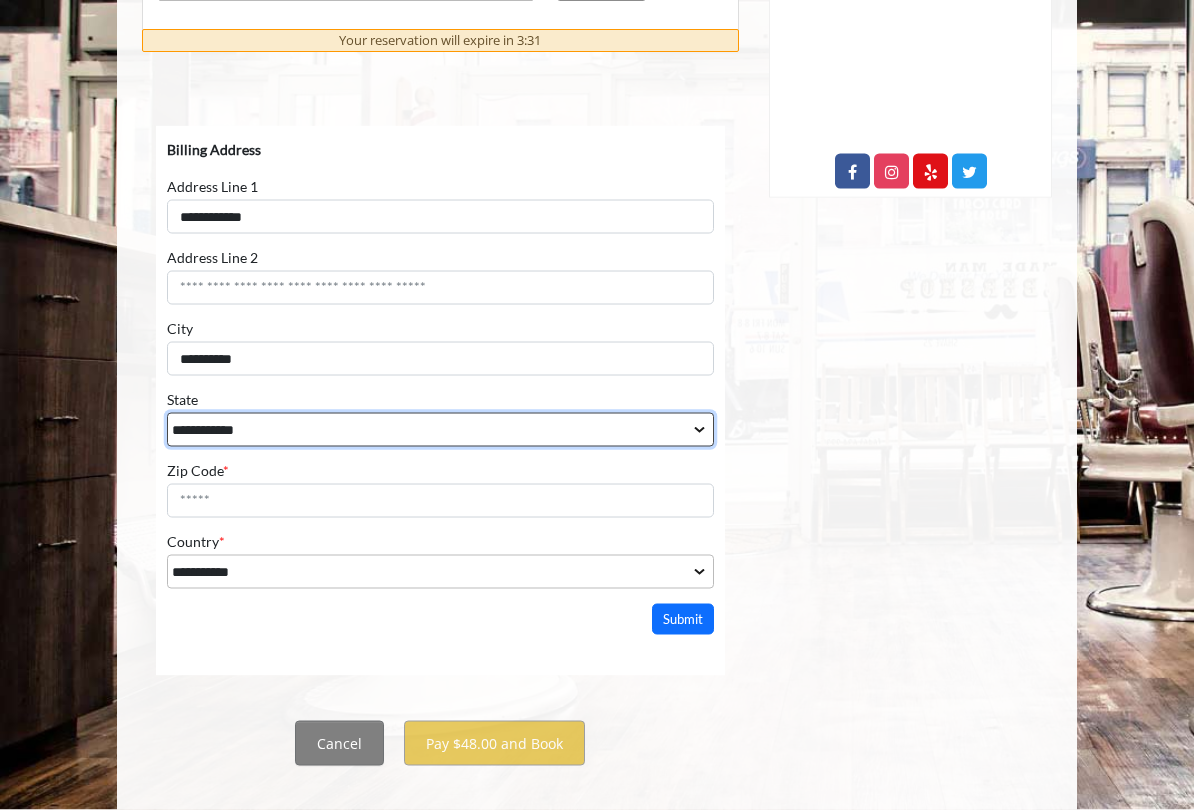scroll, scrollTop: 1000, scrollLeft: 0, axis: vertical 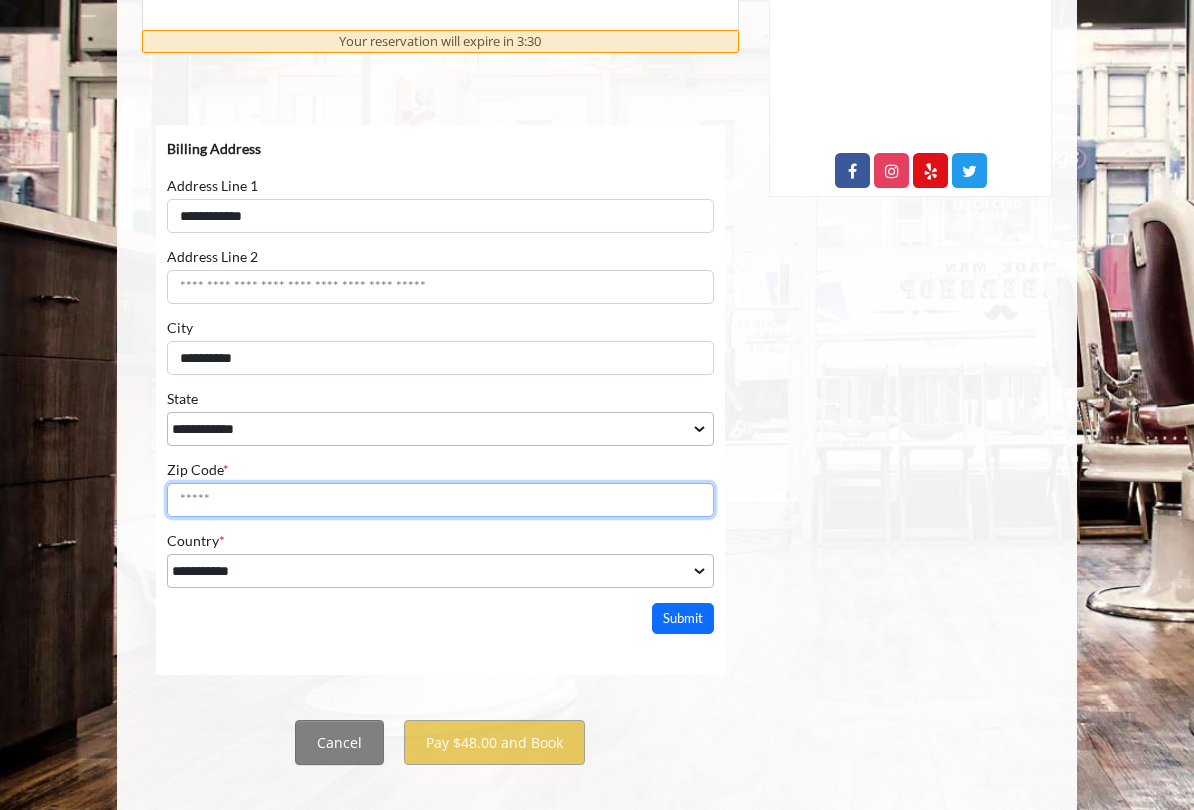 click on "Zip Code  *" at bounding box center [440, 500] 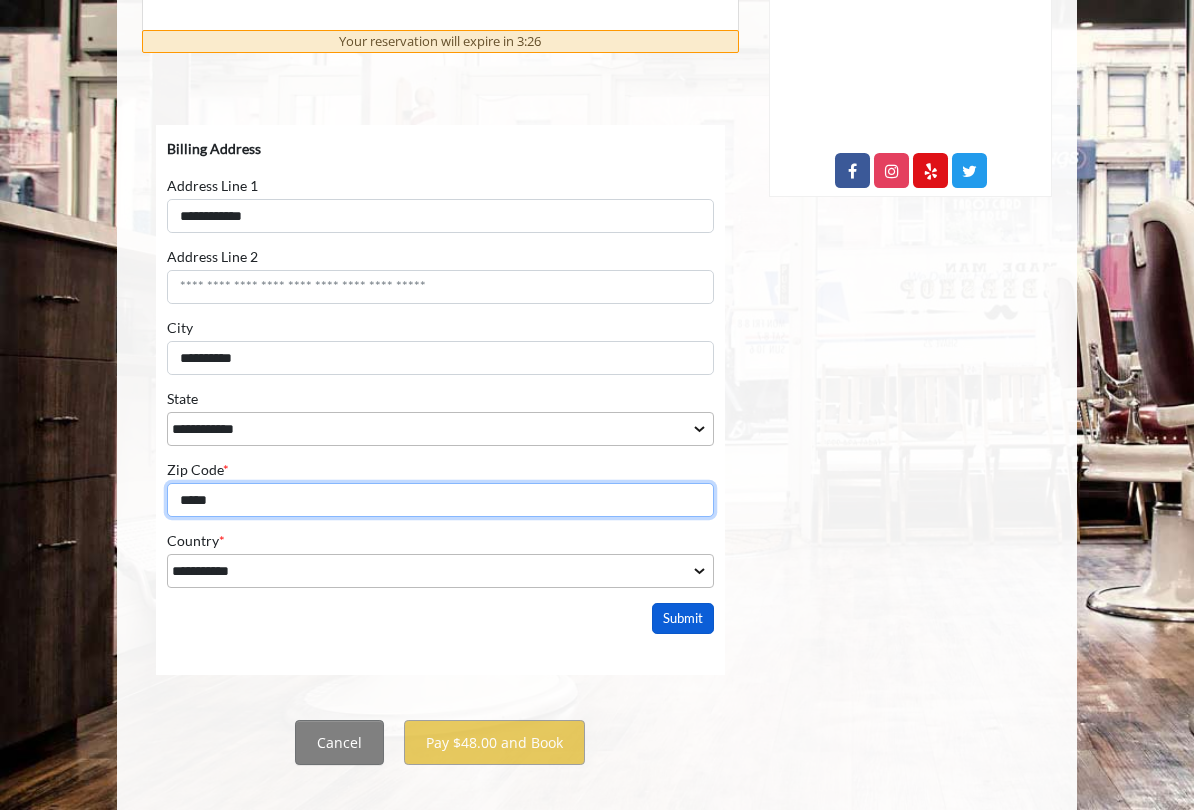type on "*****" 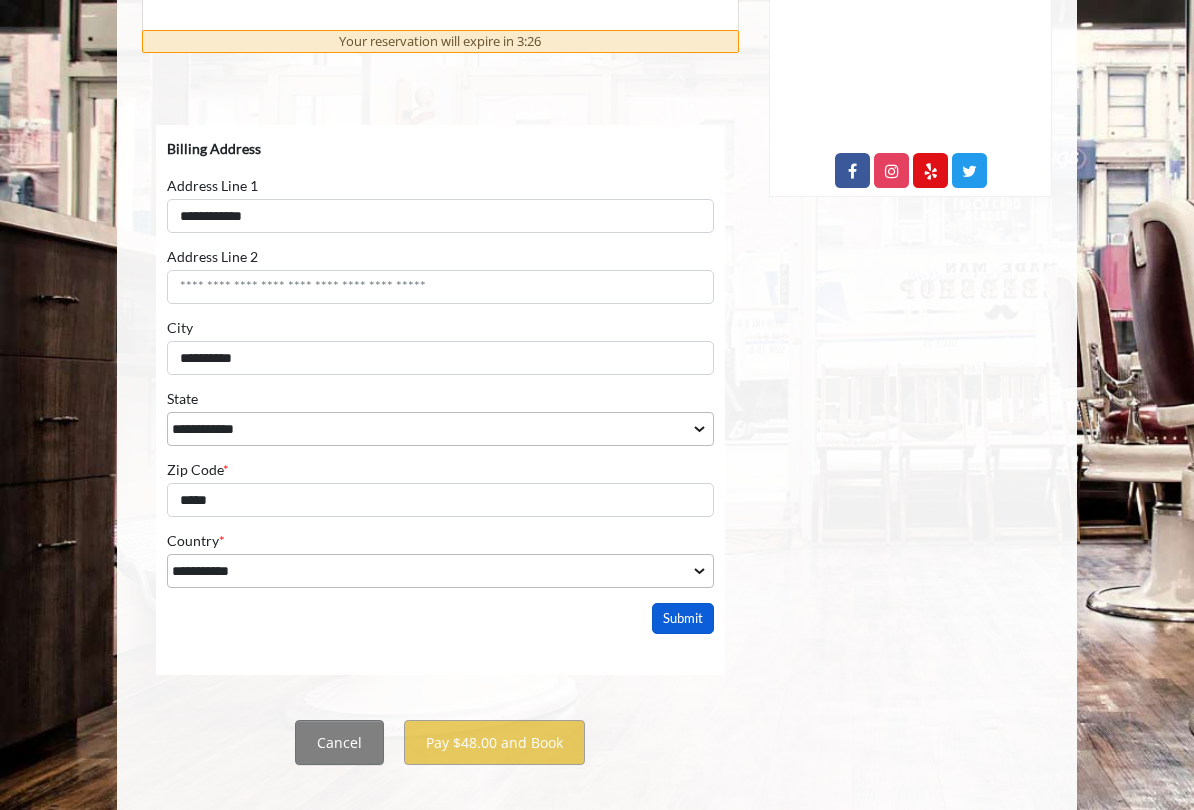 click on "Submit" at bounding box center [683, 618] 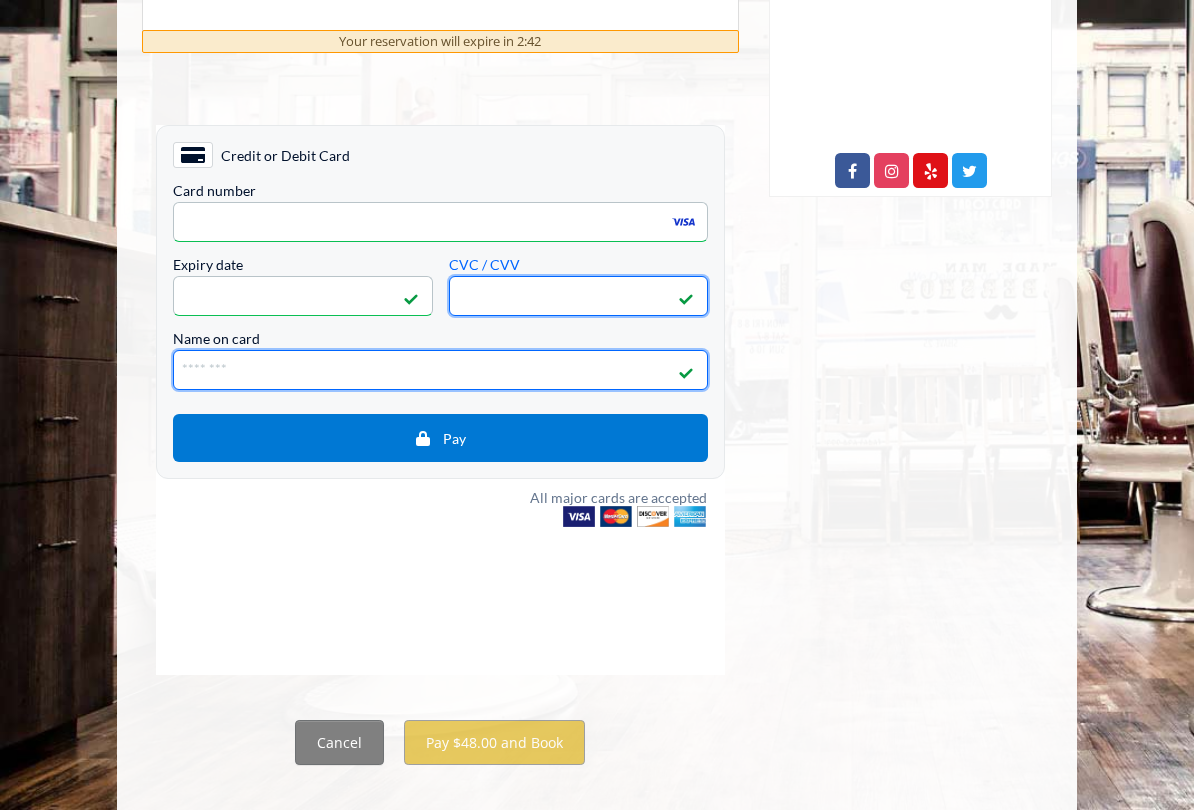 click on "Name on card" at bounding box center [440, 370] 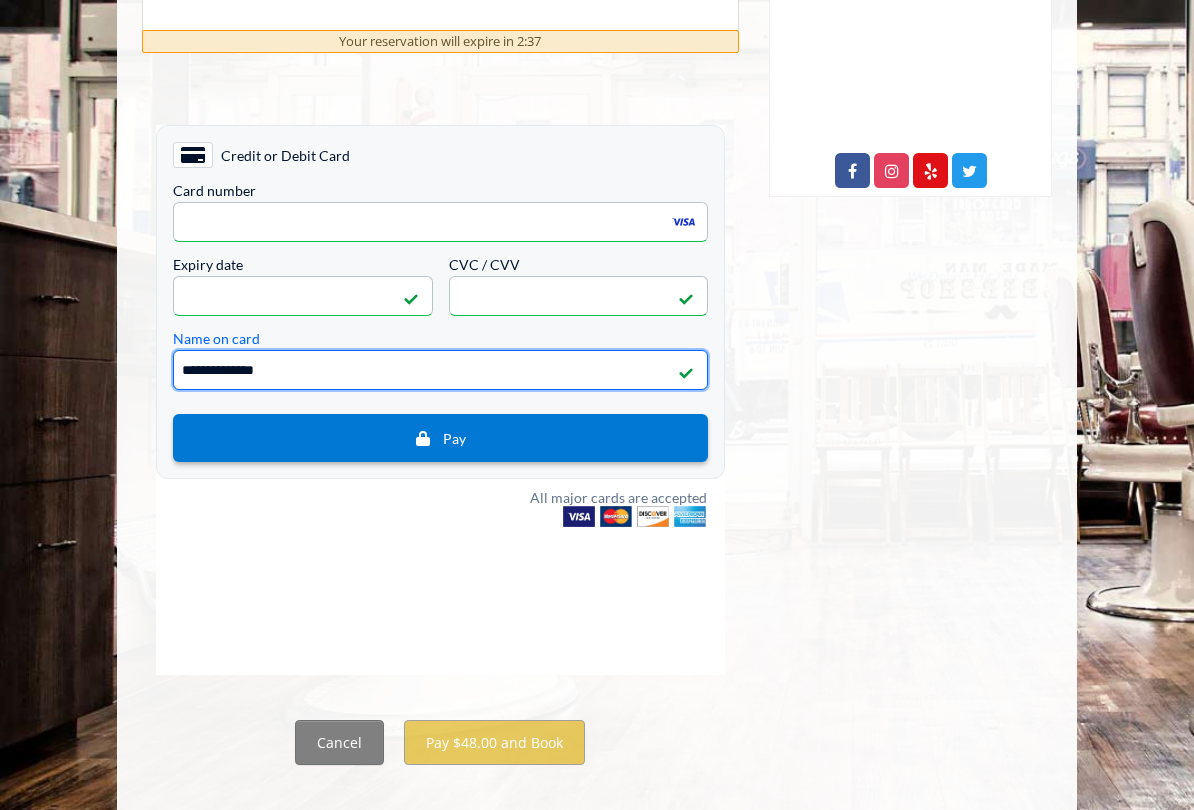 type on "**********" 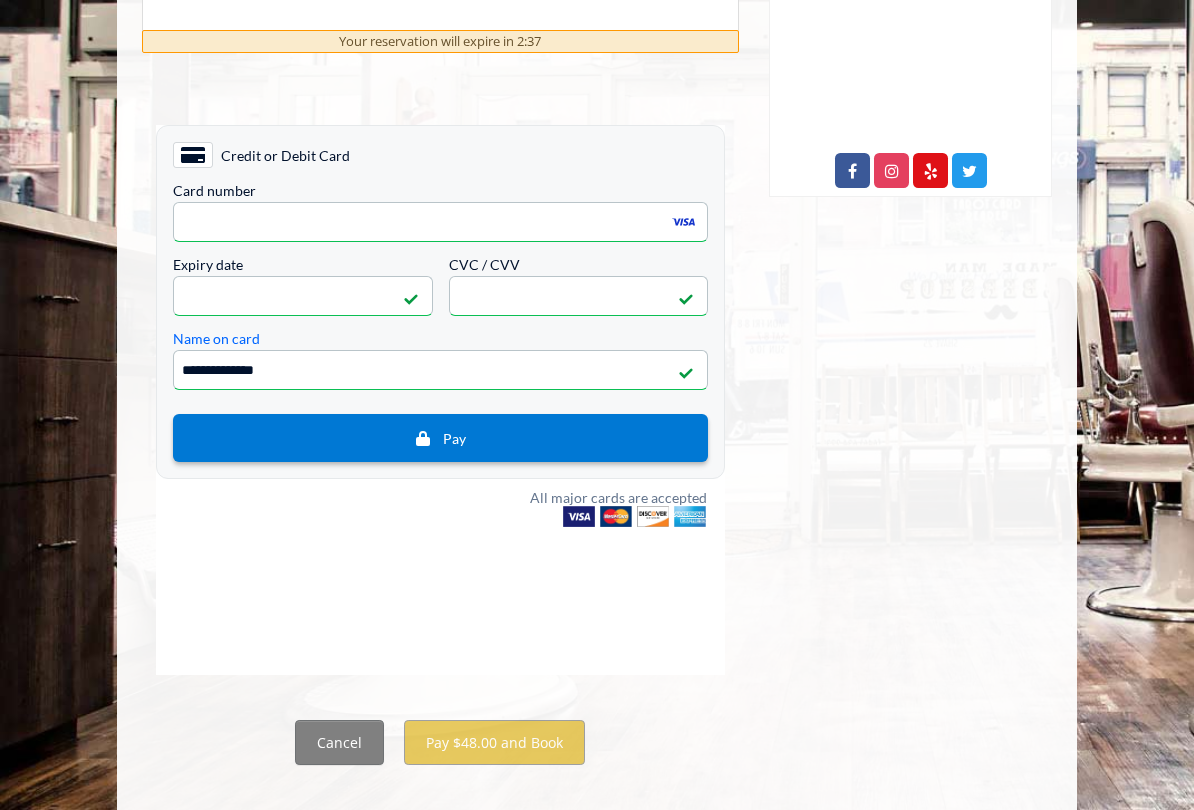 click on "Pay" at bounding box center (440, 438) 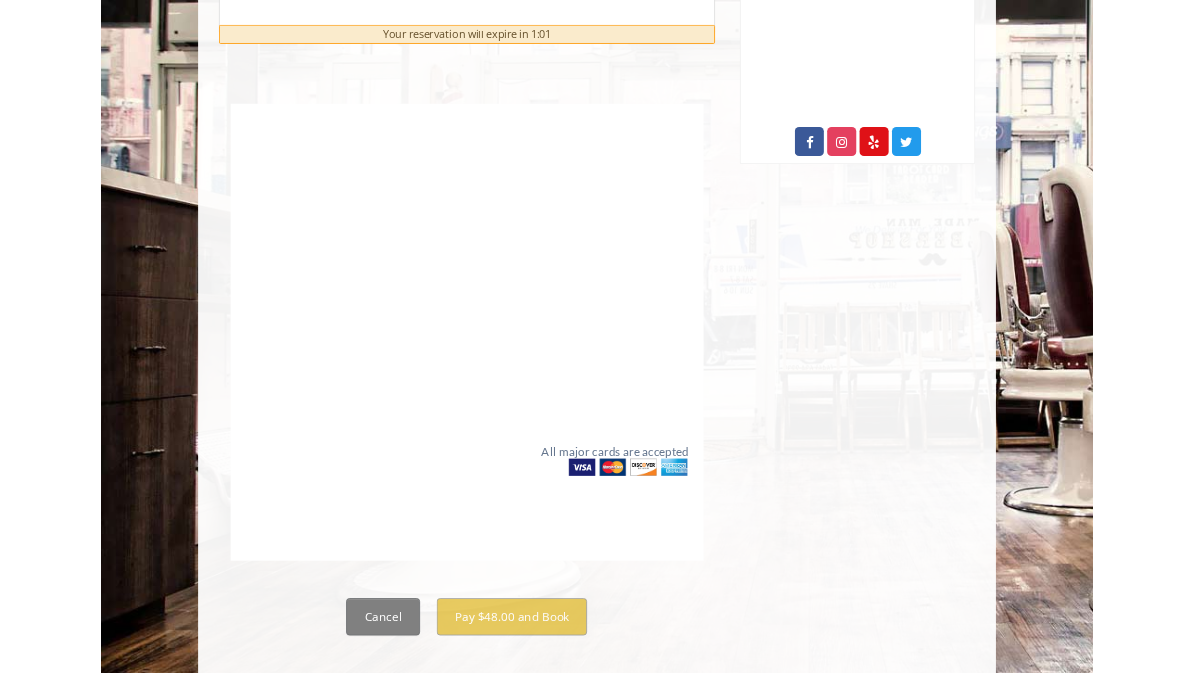scroll, scrollTop: 1056, scrollLeft: 0, axis: vertical 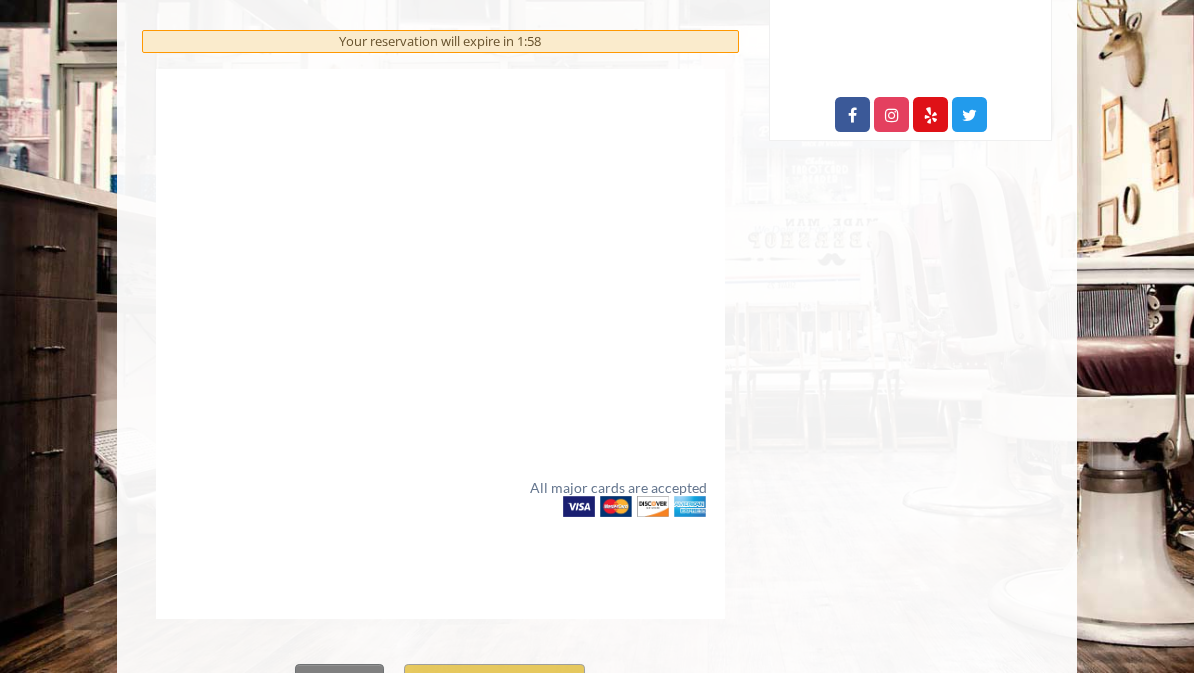 click on "**********" 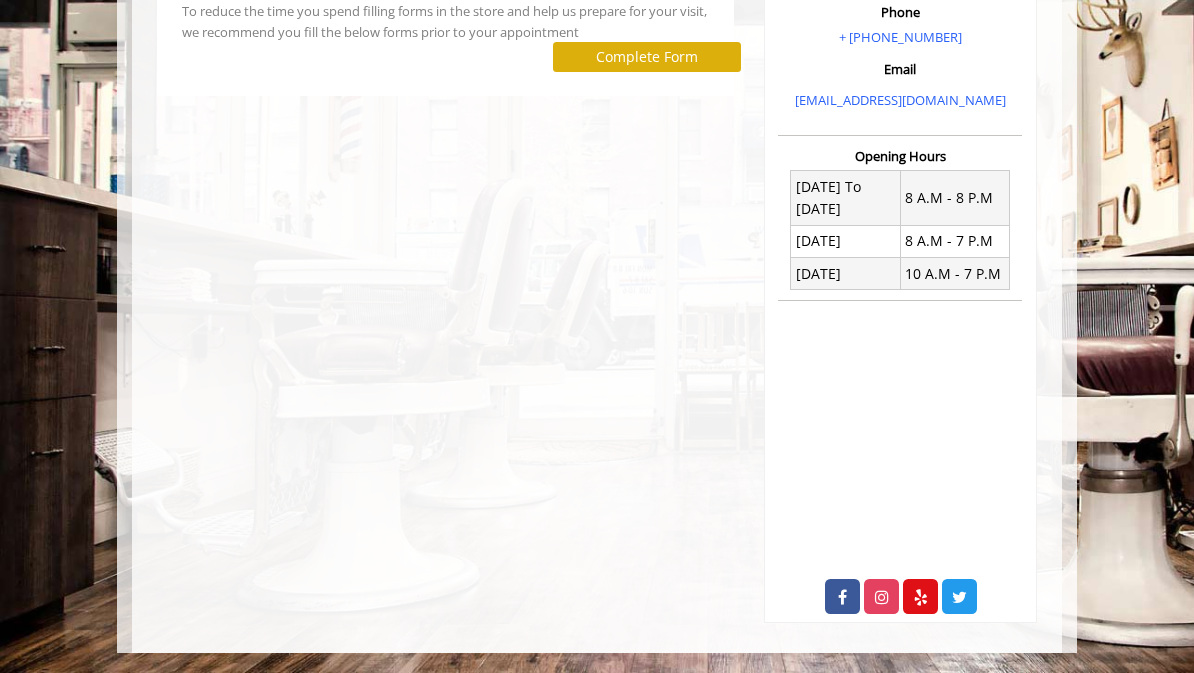 scroll, scrollTop: 0, scrollLeft: 0, axis: both 